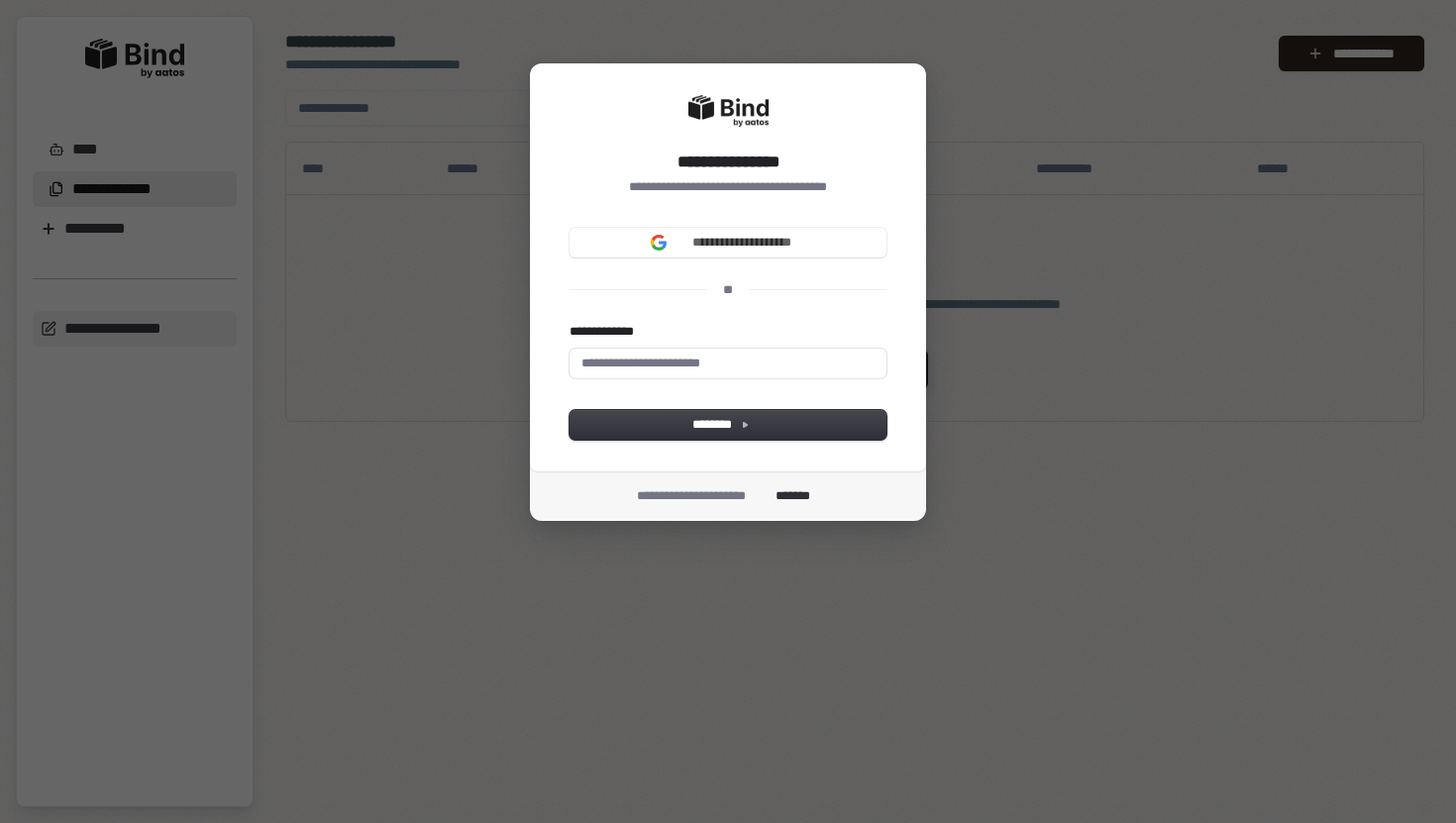 scroll, scrollTop: 0, scrollLeft: 0, axis: both 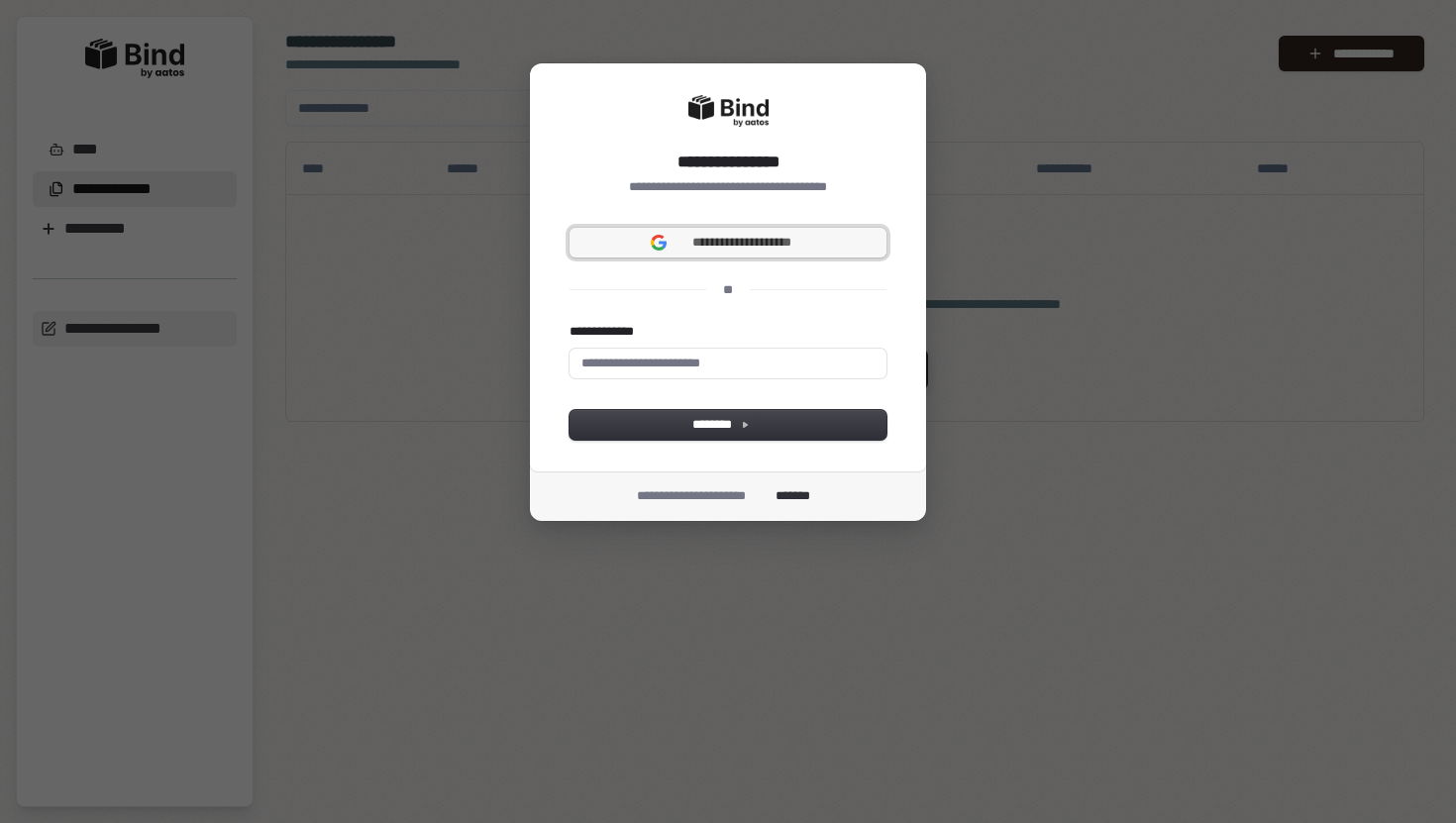 click on "**********" at bounding box center (728, 243) 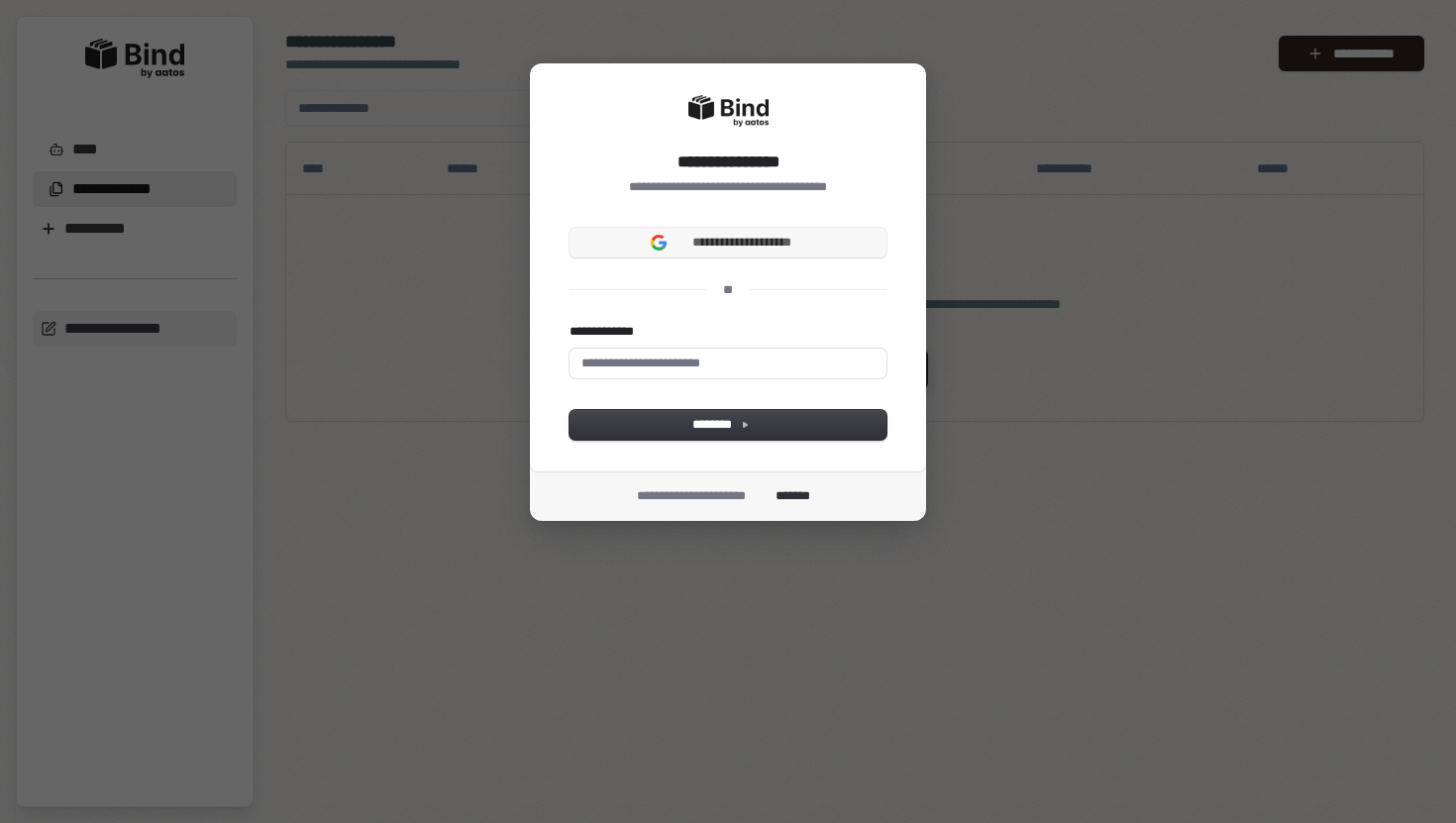 type 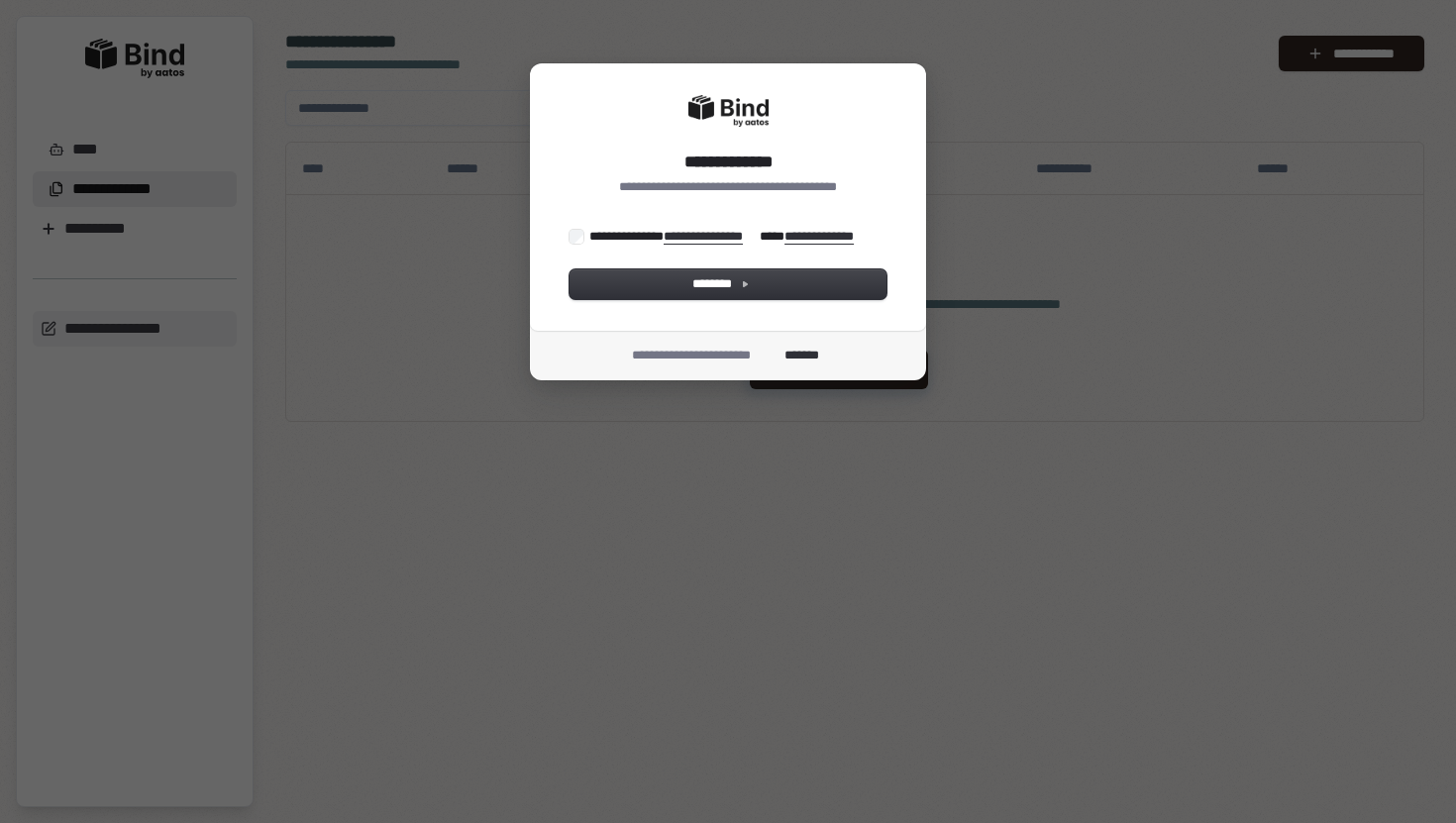 scroll, scrollTop: 0, scrollLeft: 0, axis: both 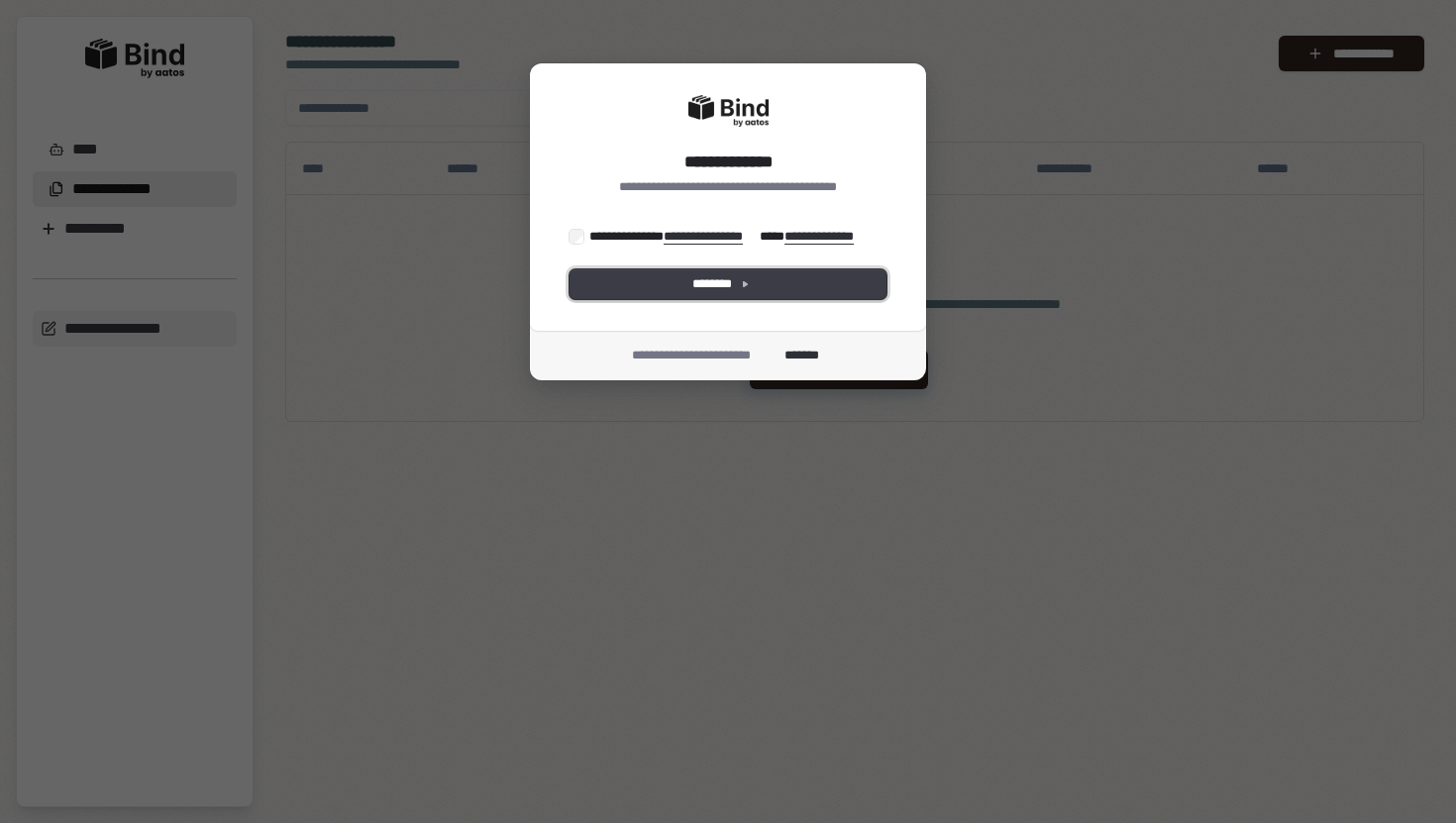 click on "********" at bounding box center [728, 284] 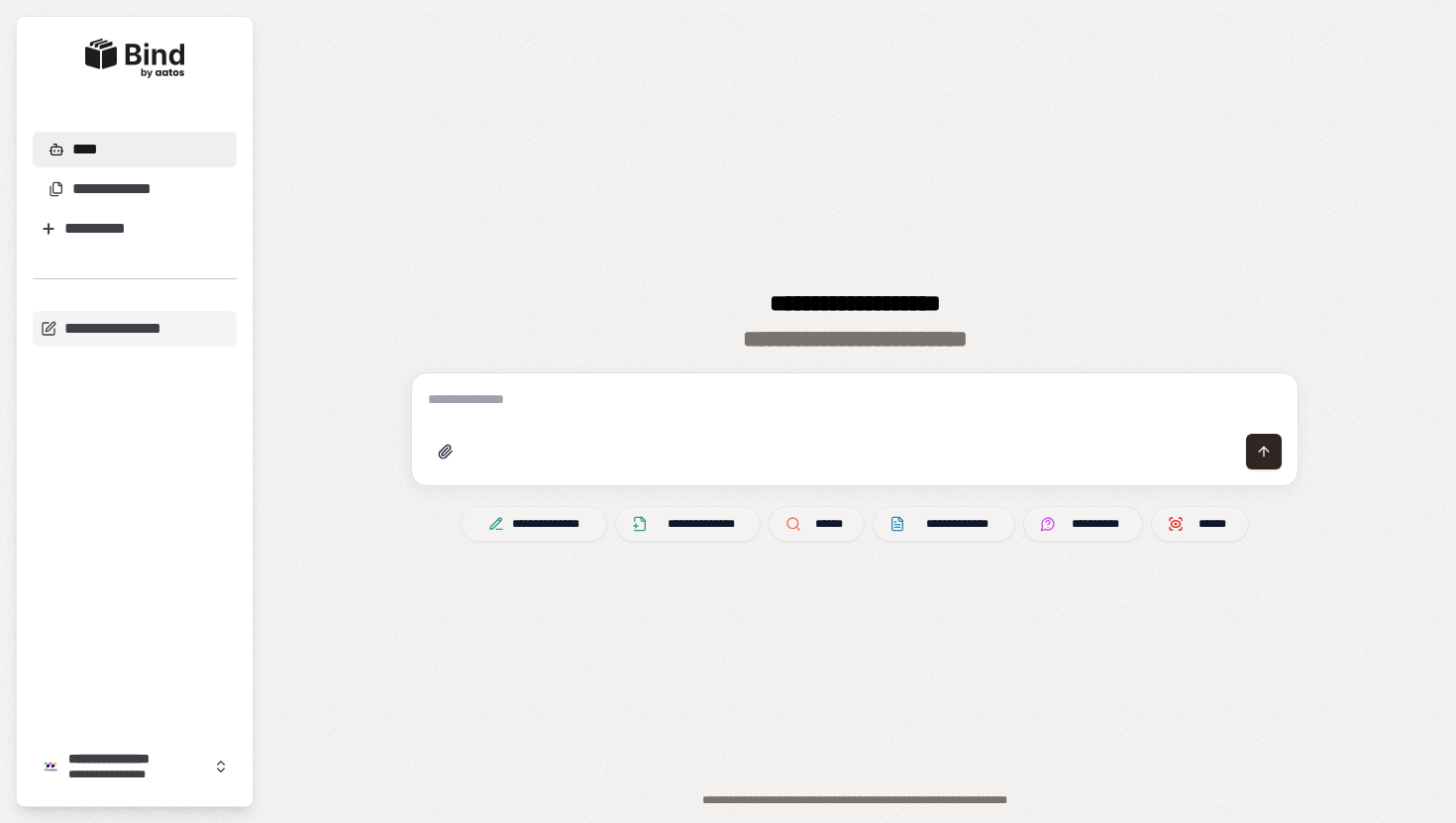 scroll, scrollTop: 0, scrollLeft: 0, axis: both 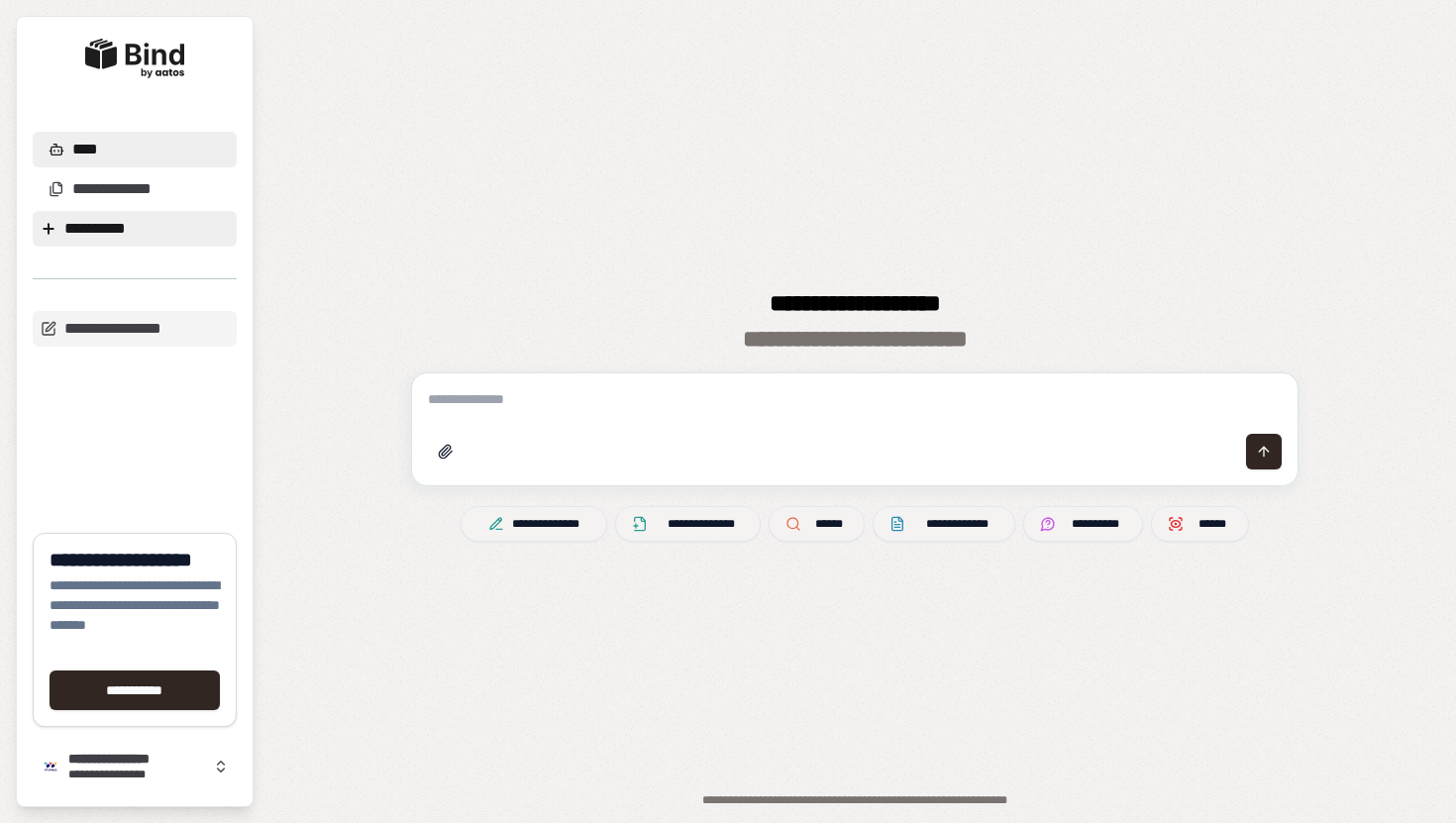 click on "**********" at bounding box center [135, 229] 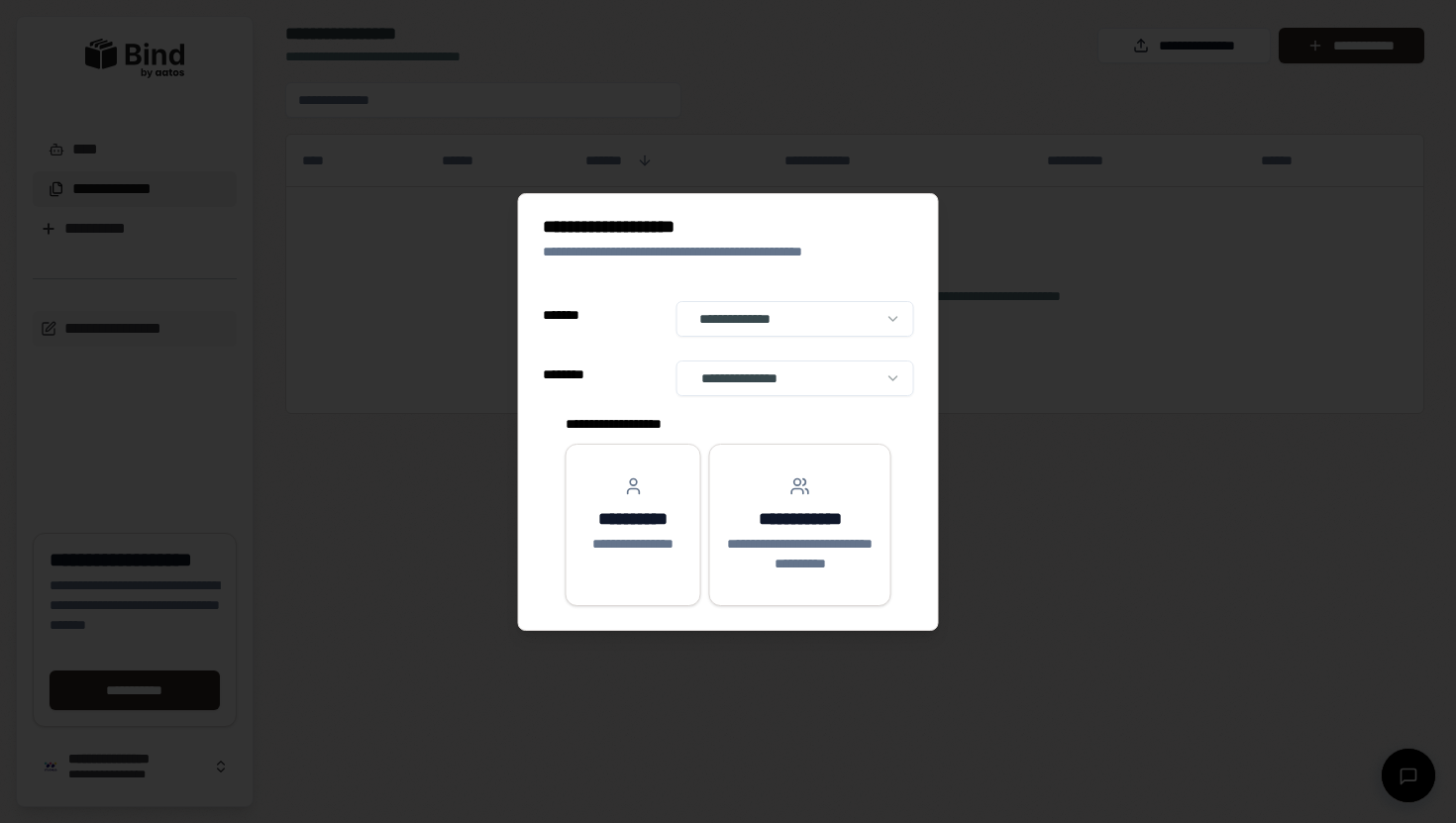 select on "**" 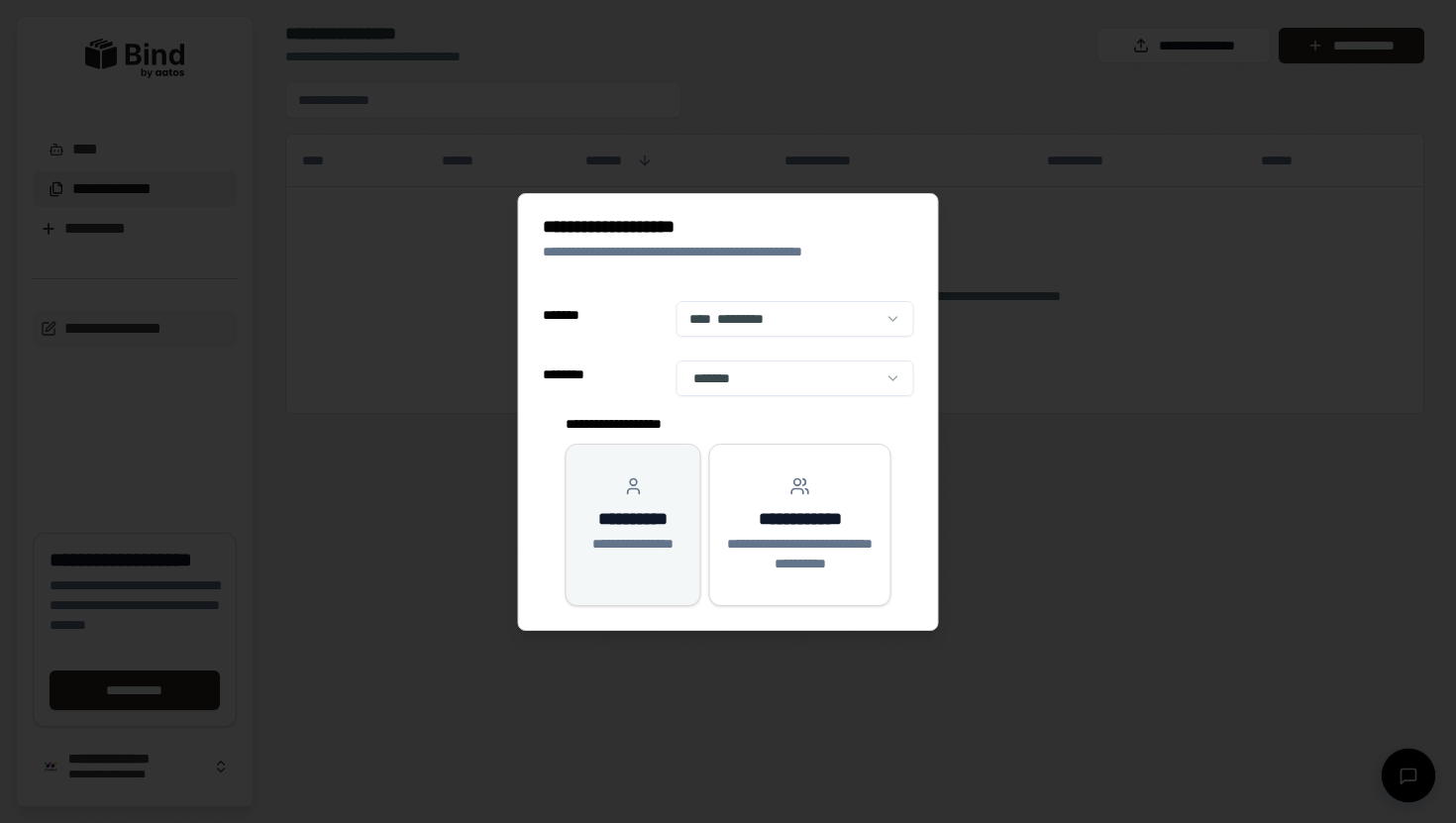 click on "**********" at bounding box center [633, 525] 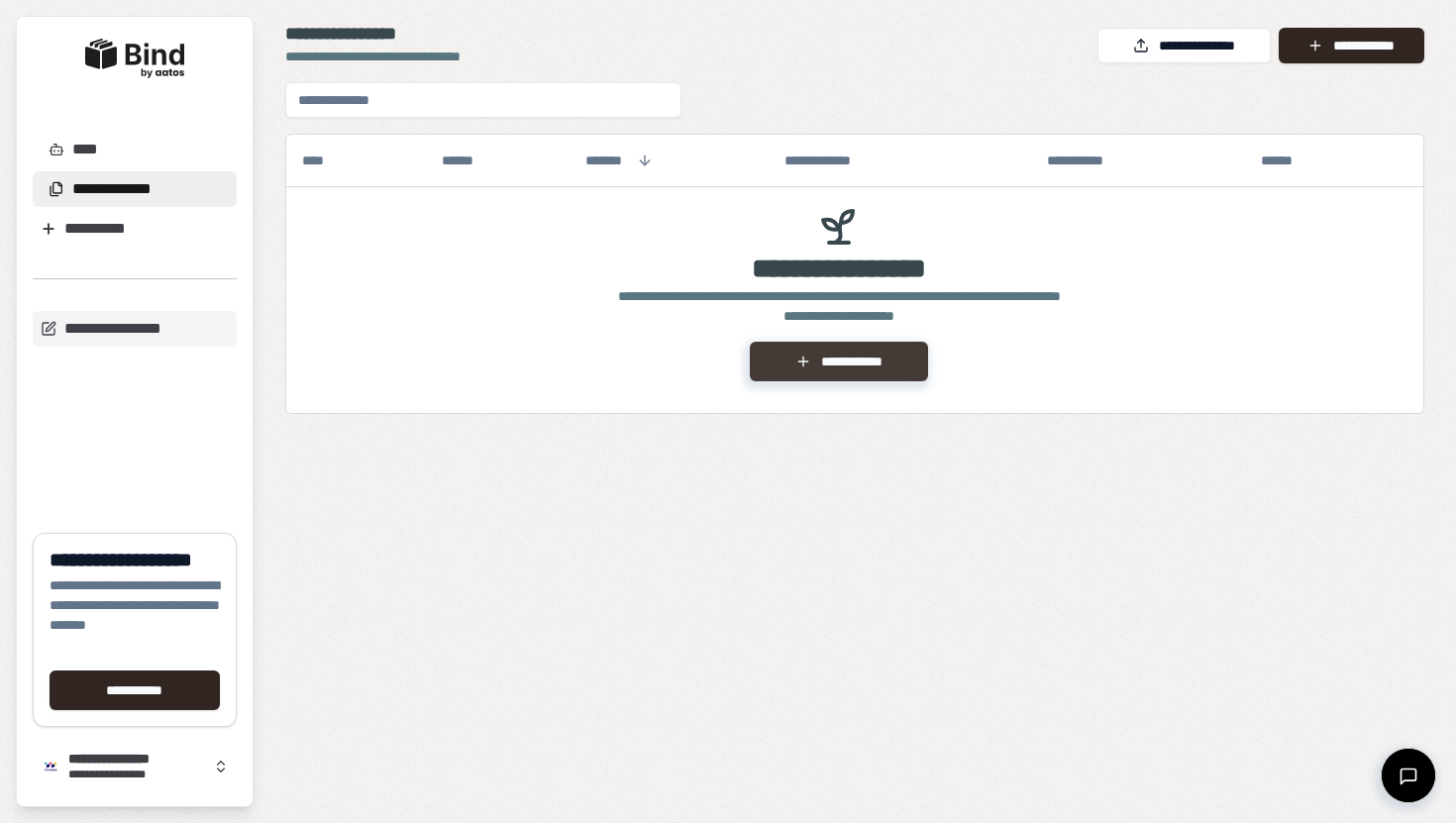 click on "**********" at bounding box center (838, 361) 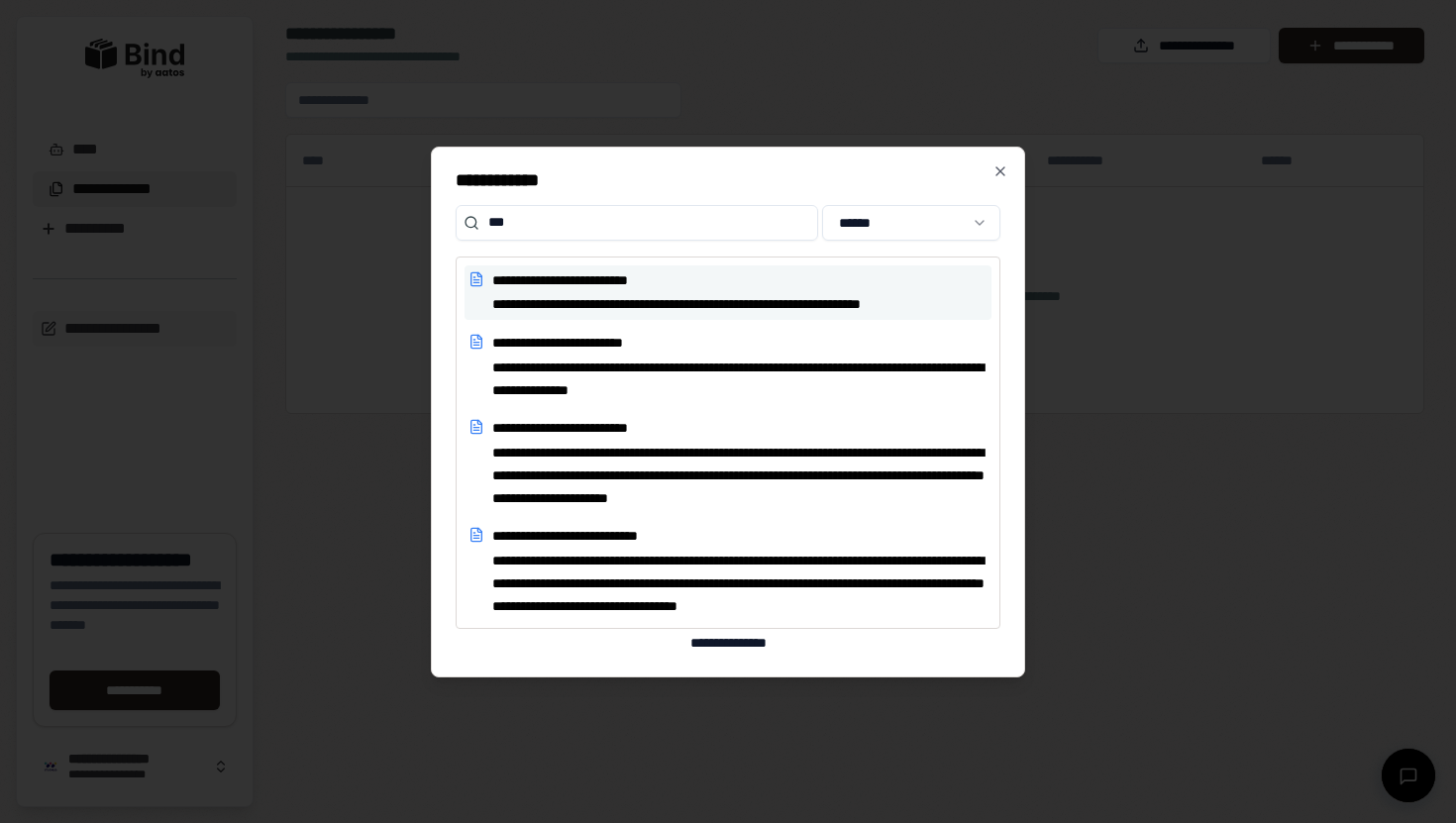 type on "***" 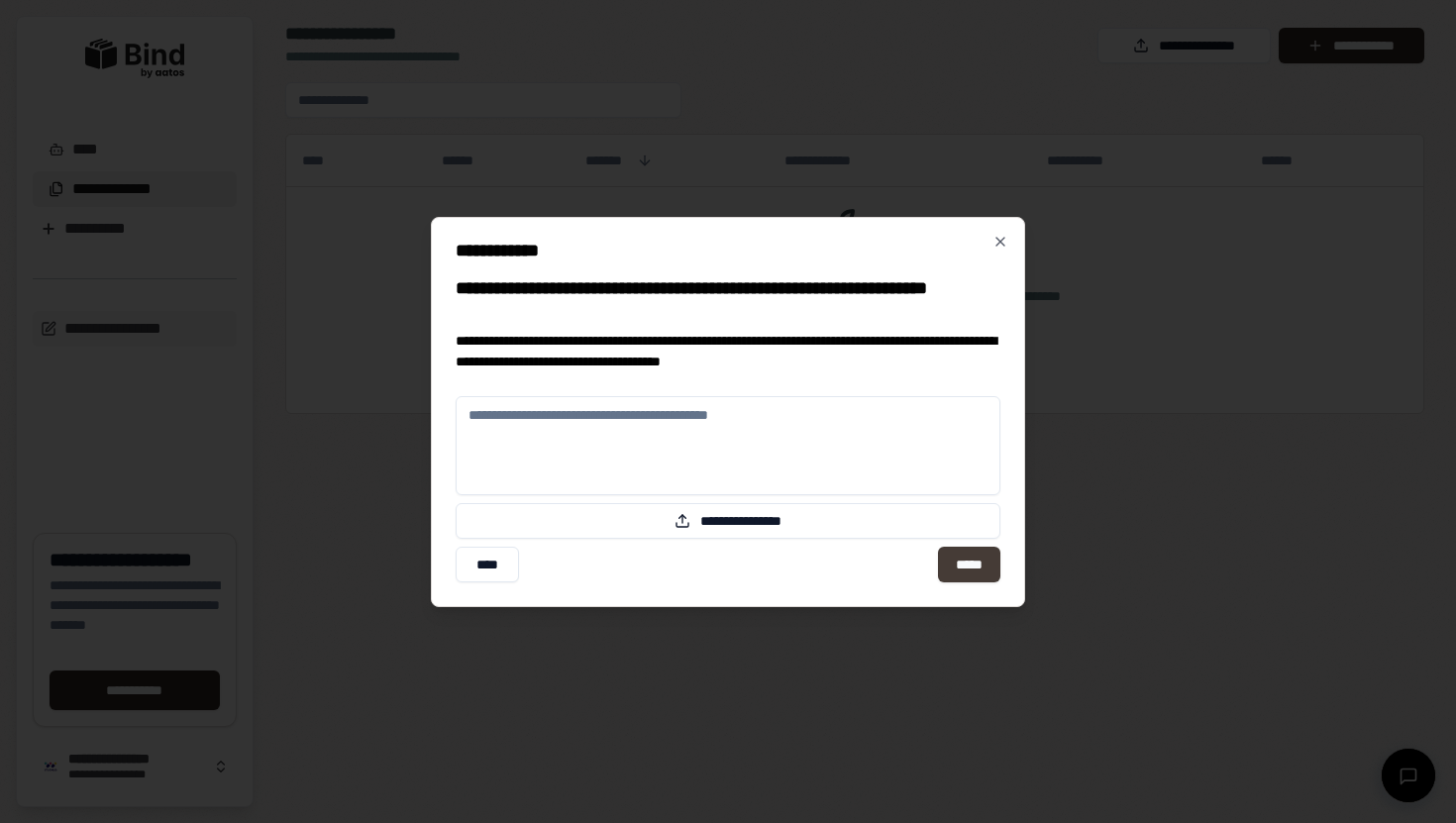click on "*****" at bounding box center (969, 565) 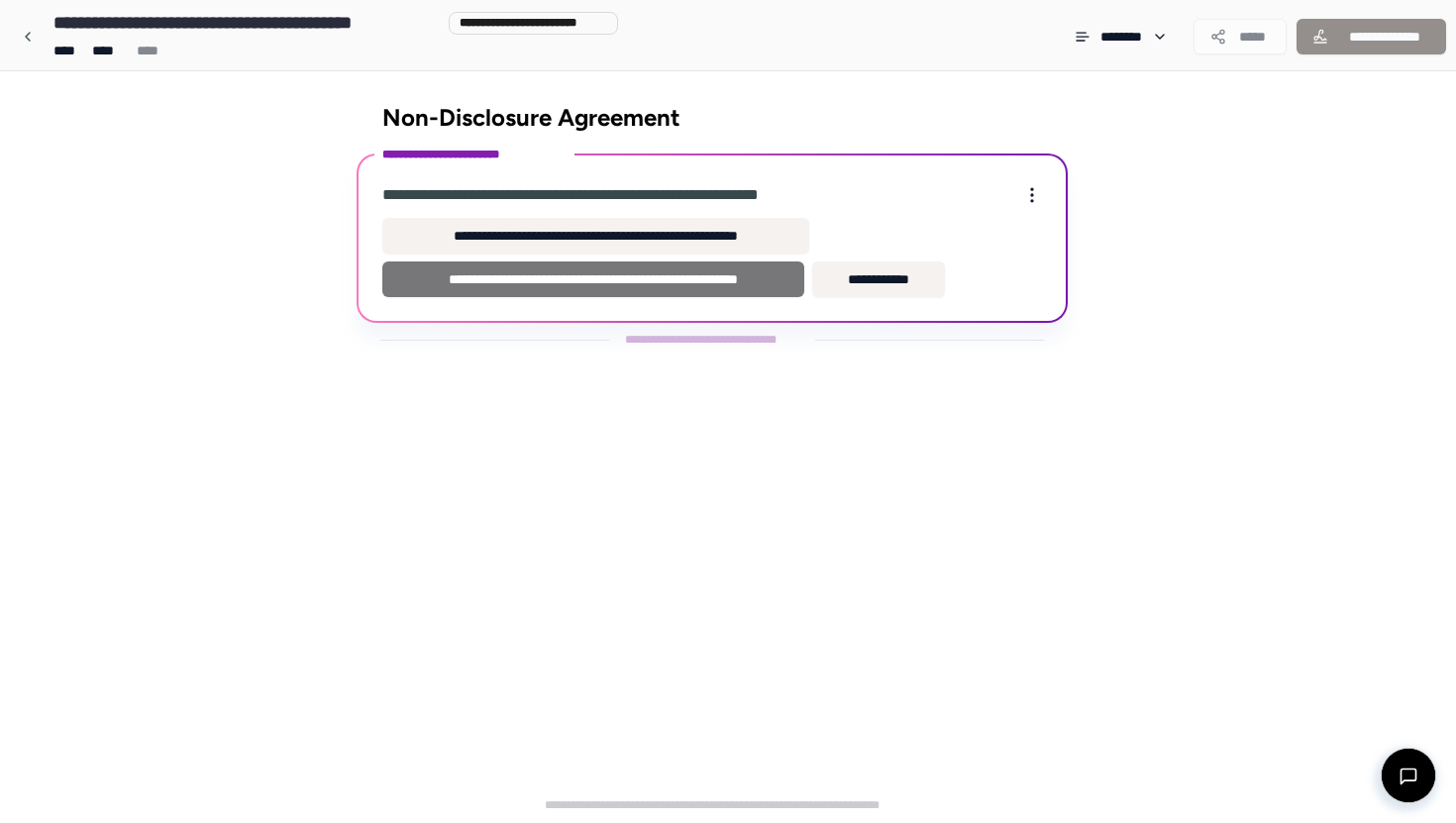 click on "**********" at bounding box center (593, 279) 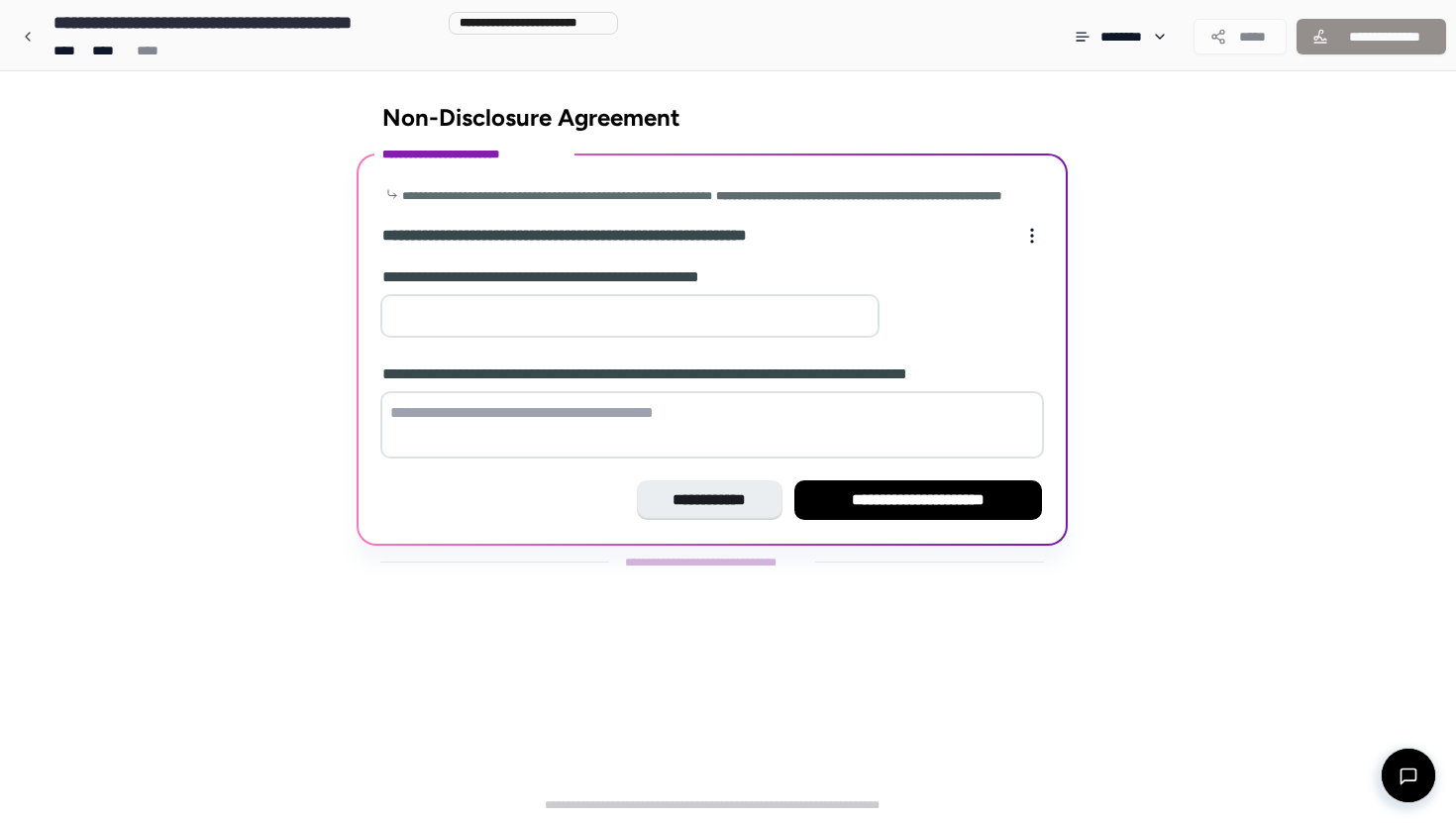 click at bounding box center [630, 316] 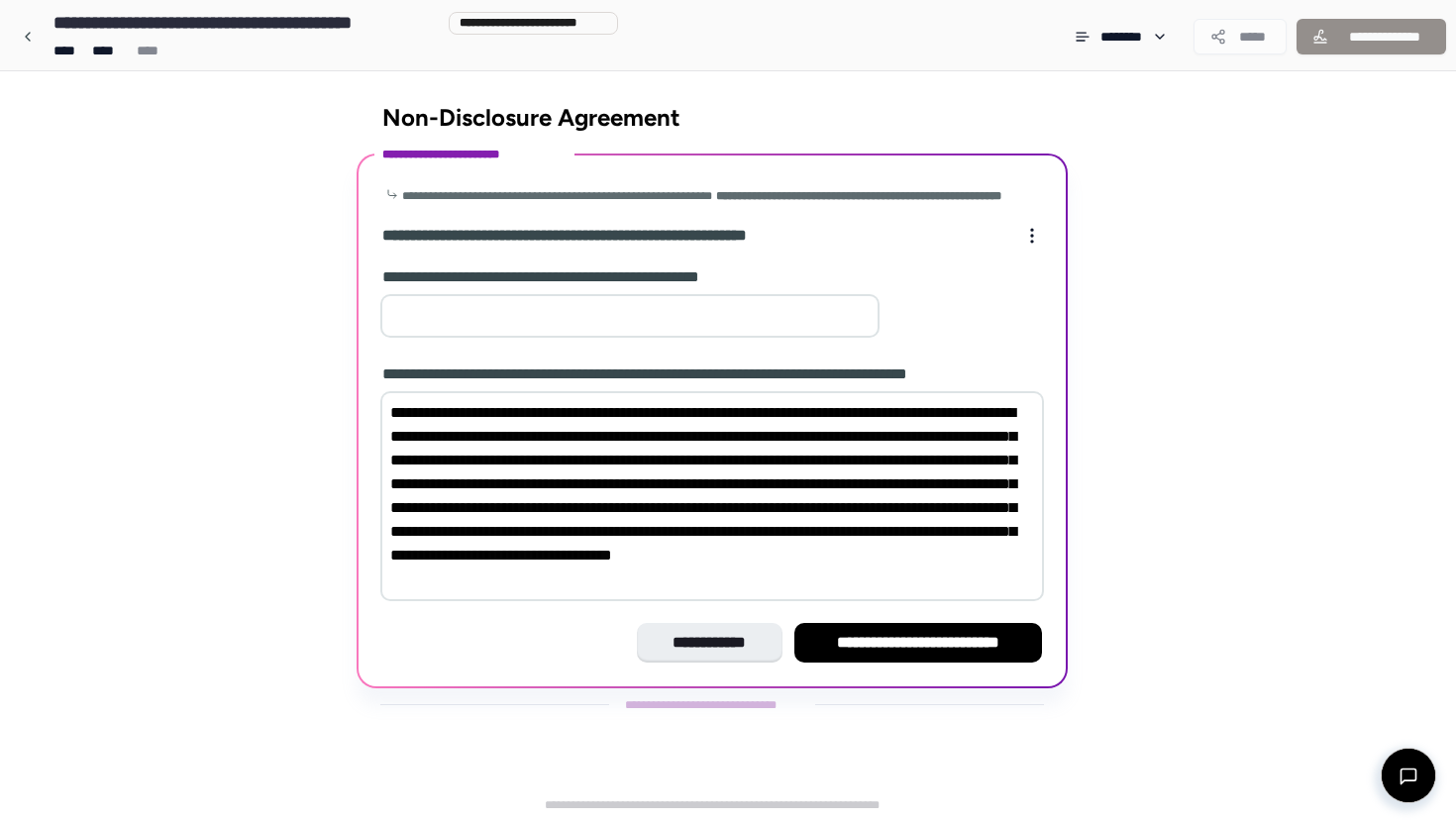 type on "**********" 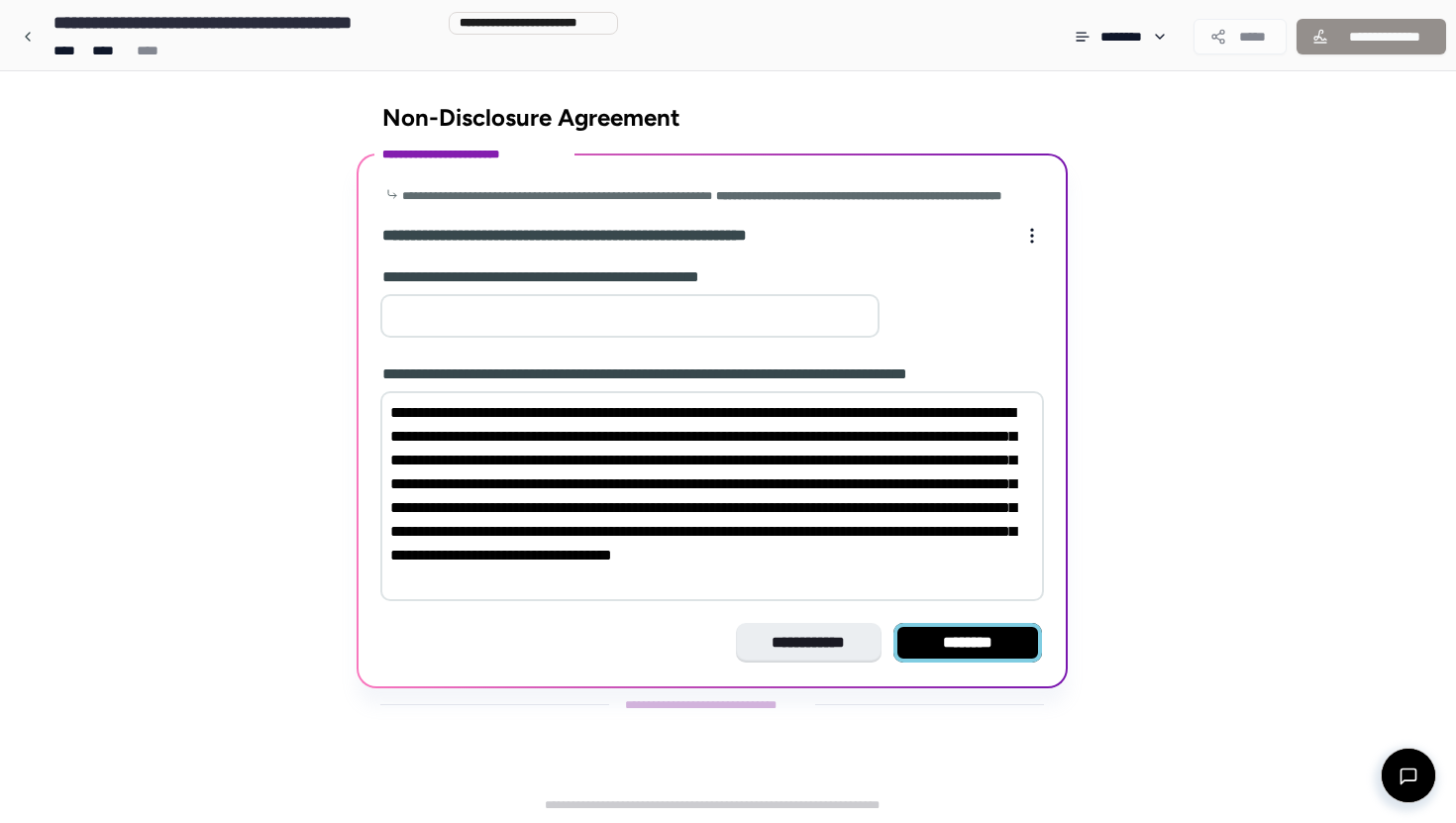 type on "*" 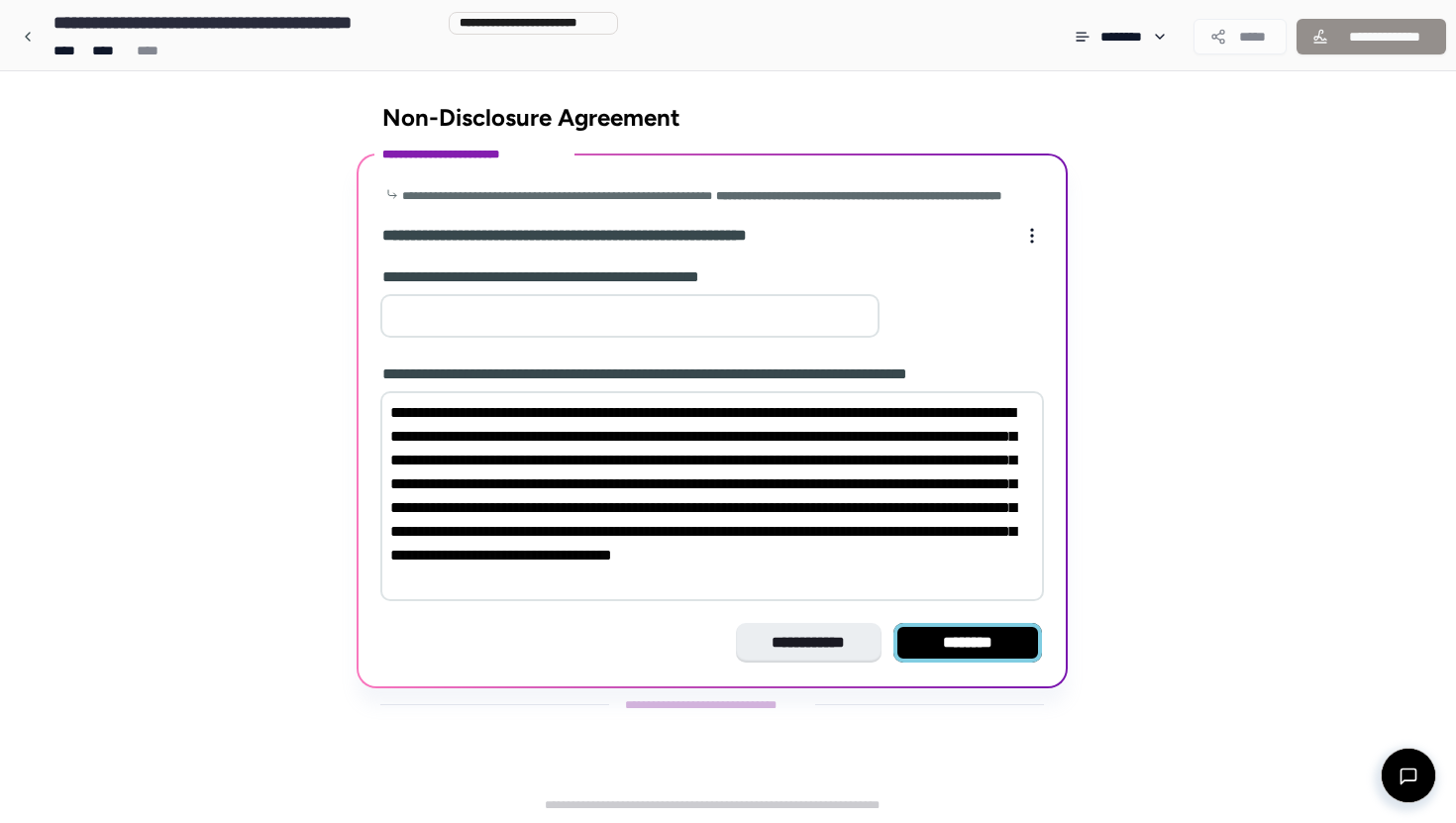 click on "********" at bounding box center [968, 643] 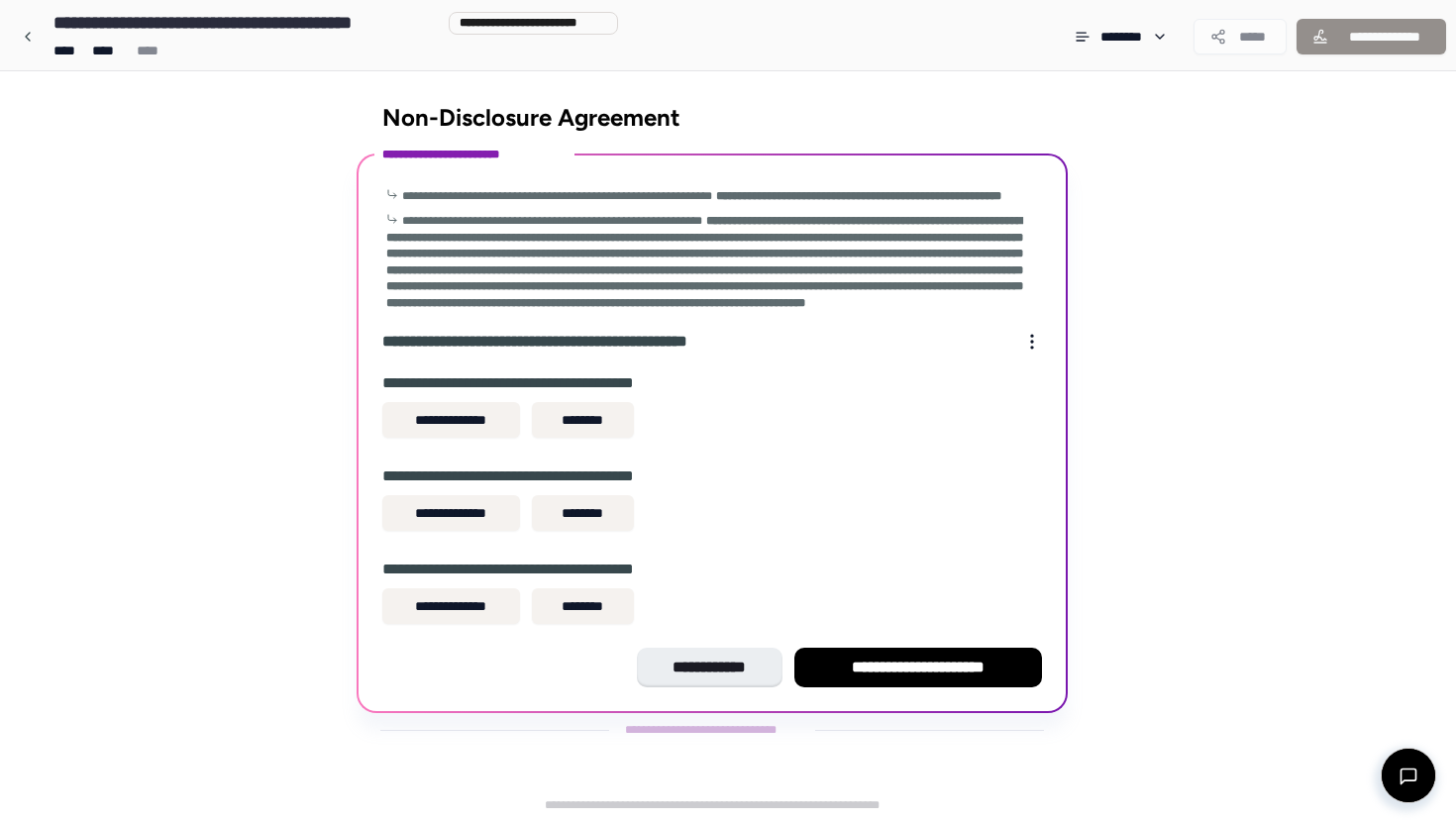 scroll, scrollTop: 1, scrollLeft: 0, axis: vertical 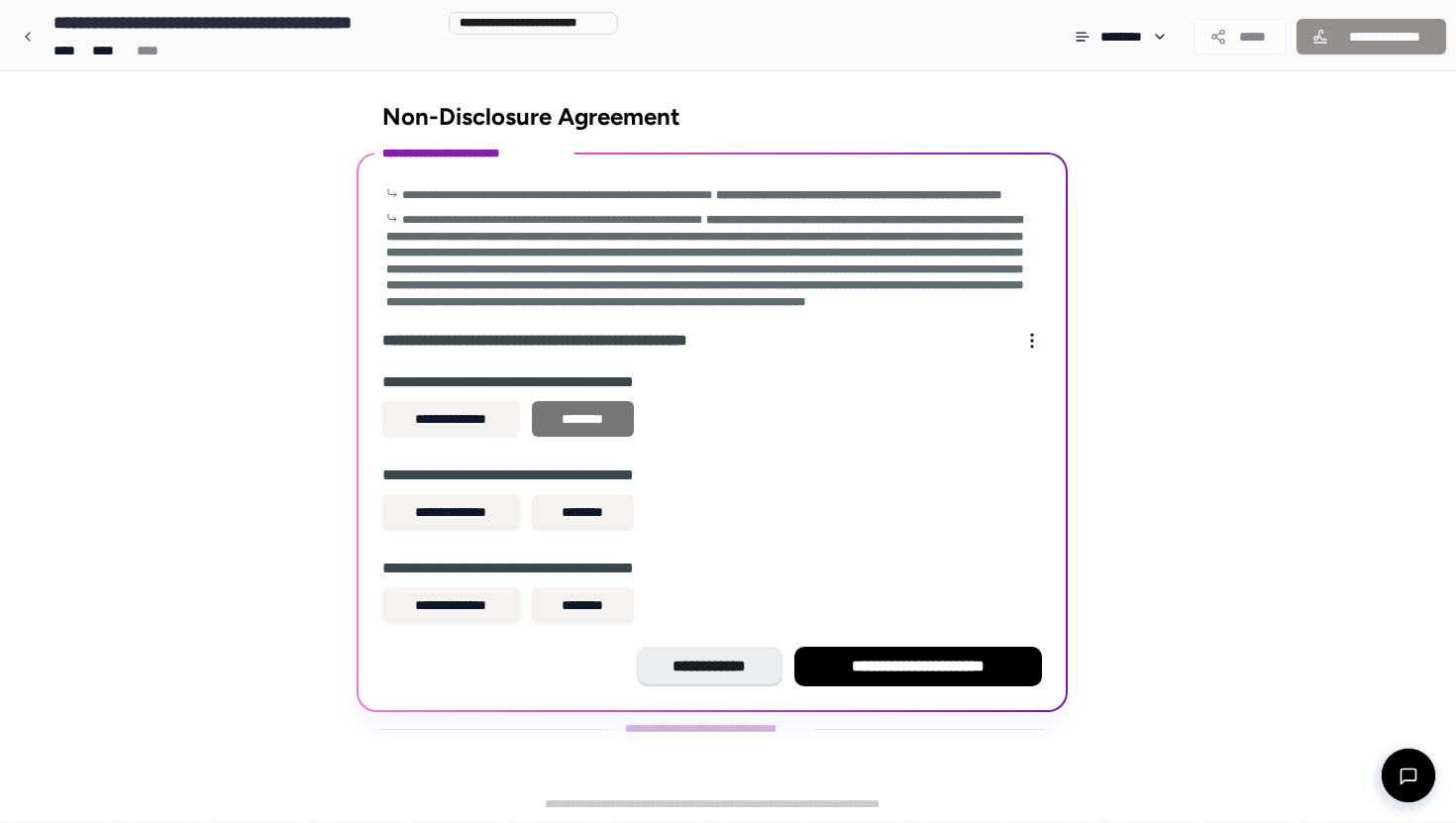 click on "********" at bounding box center [582, 419] 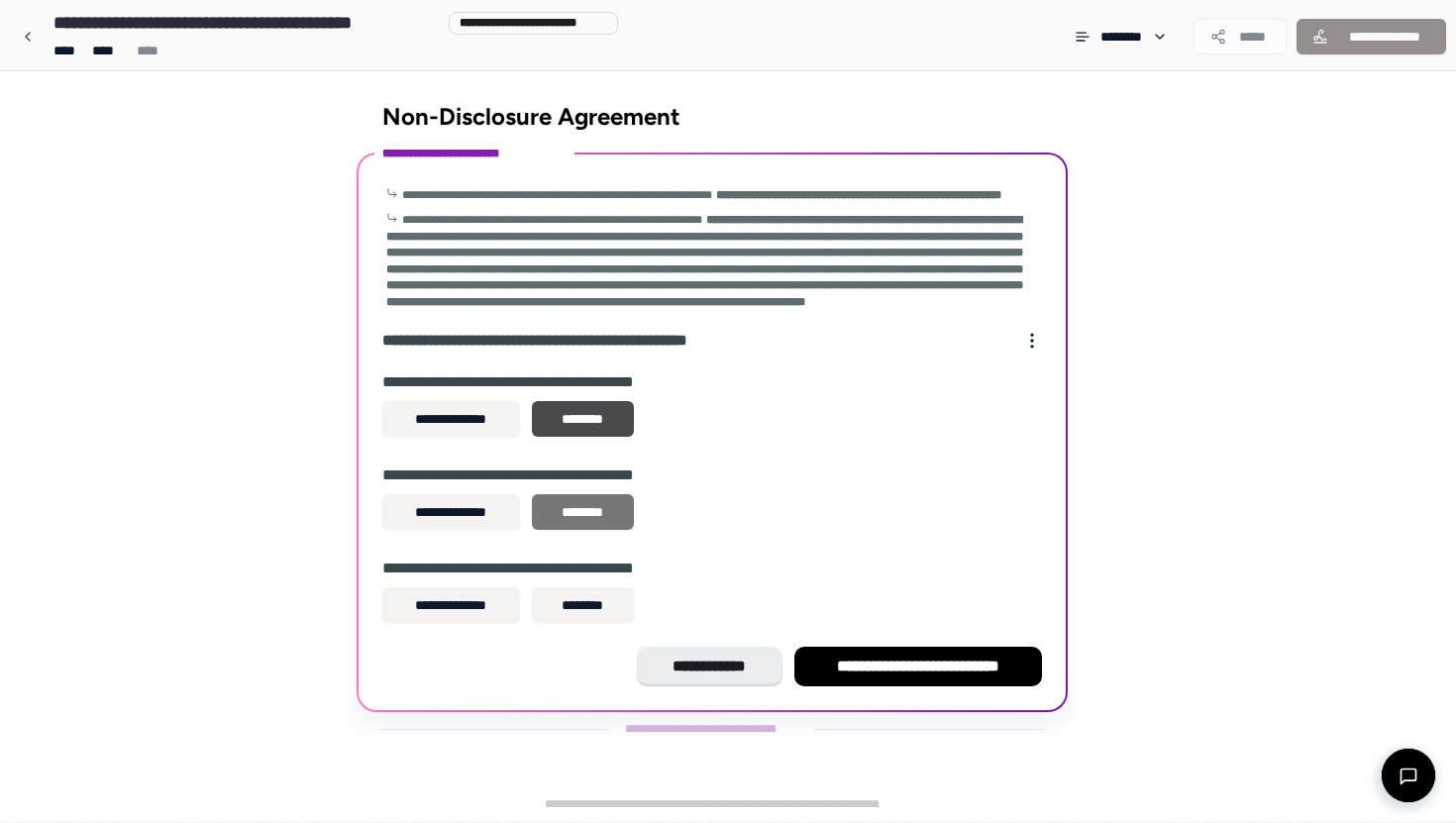 click on "********" at bounding box center [582, 512] 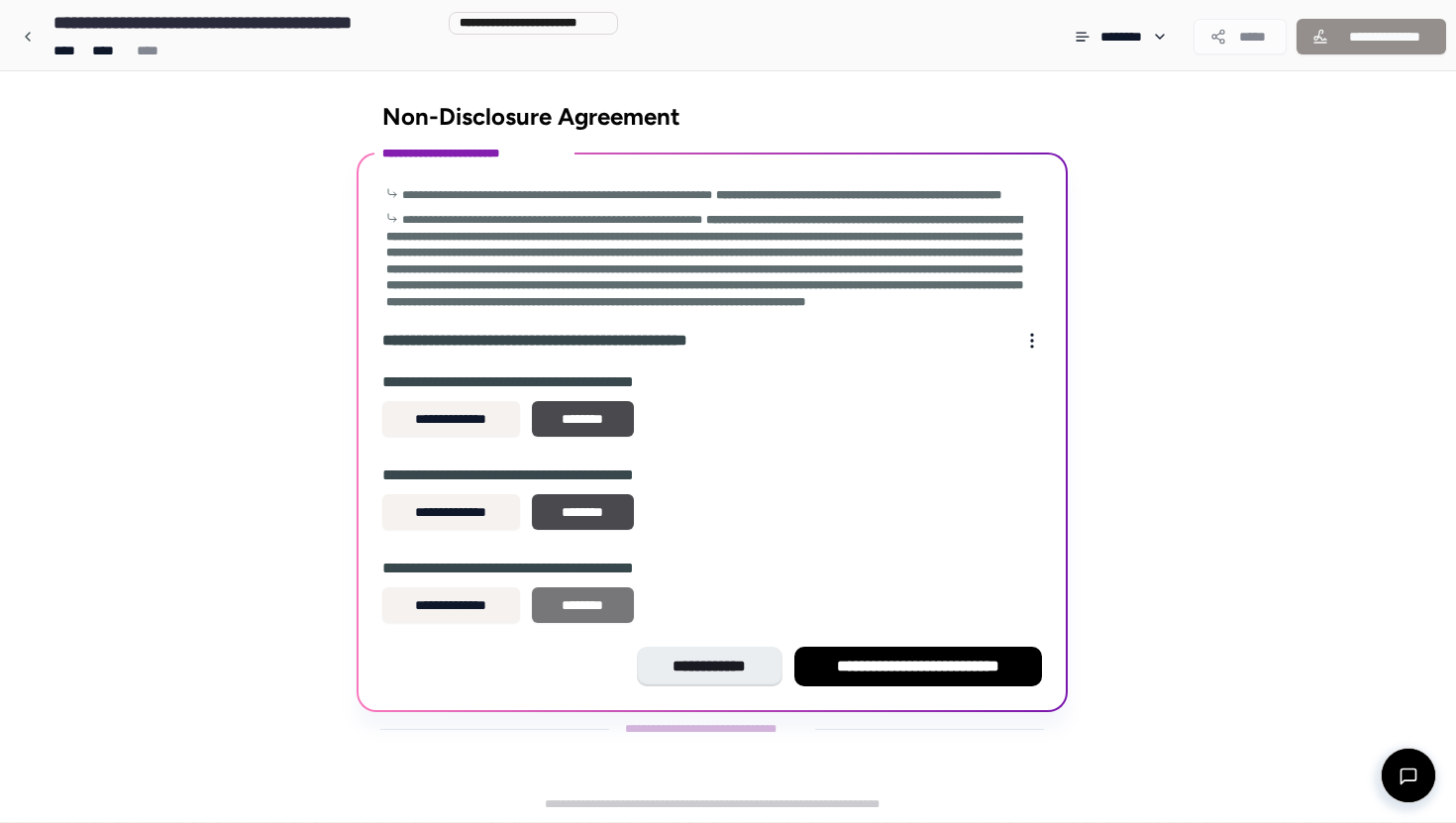 click on "********" at bounding box center (582, 605) 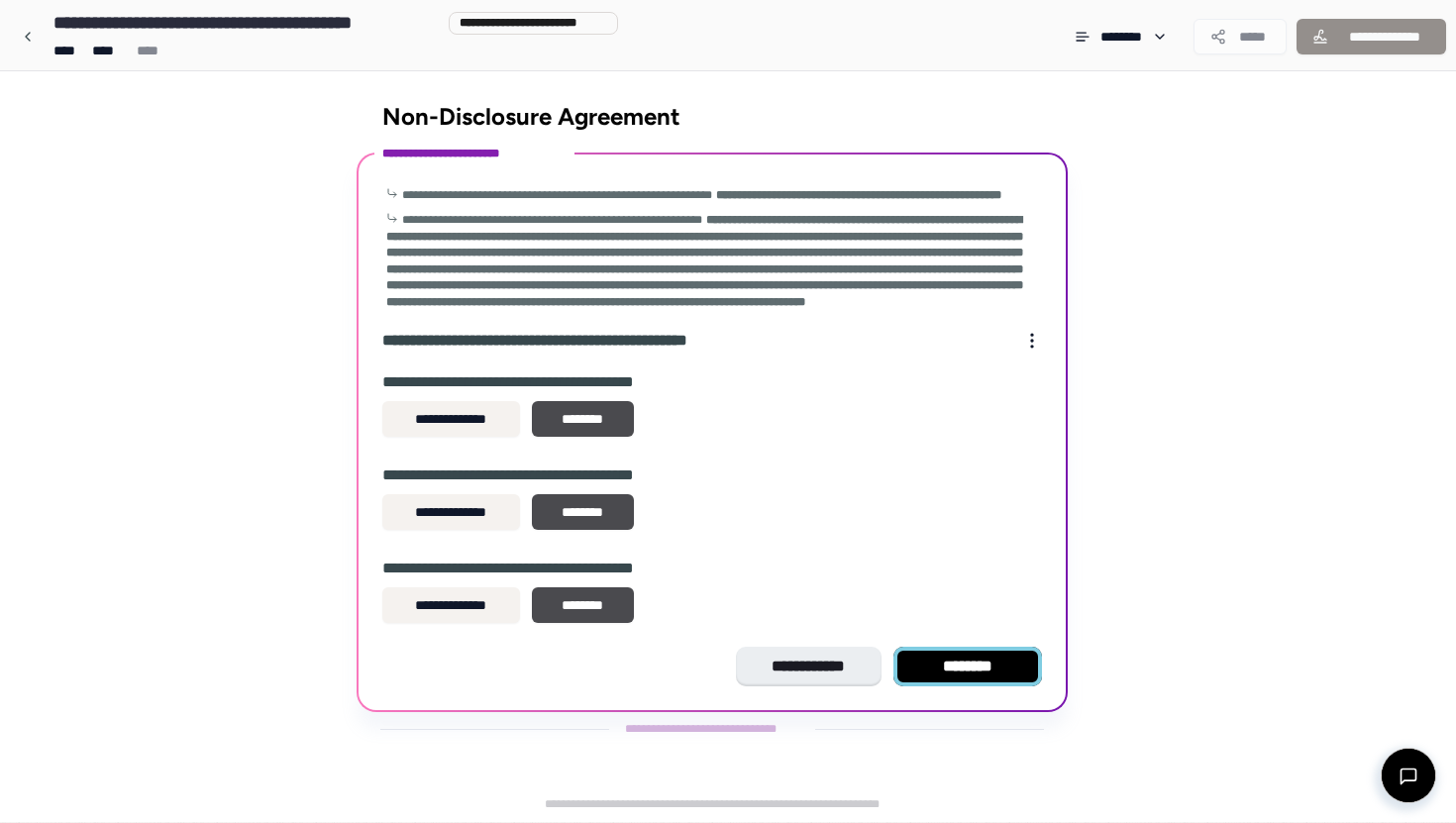 click on "********" at bounding box center [968, 667] 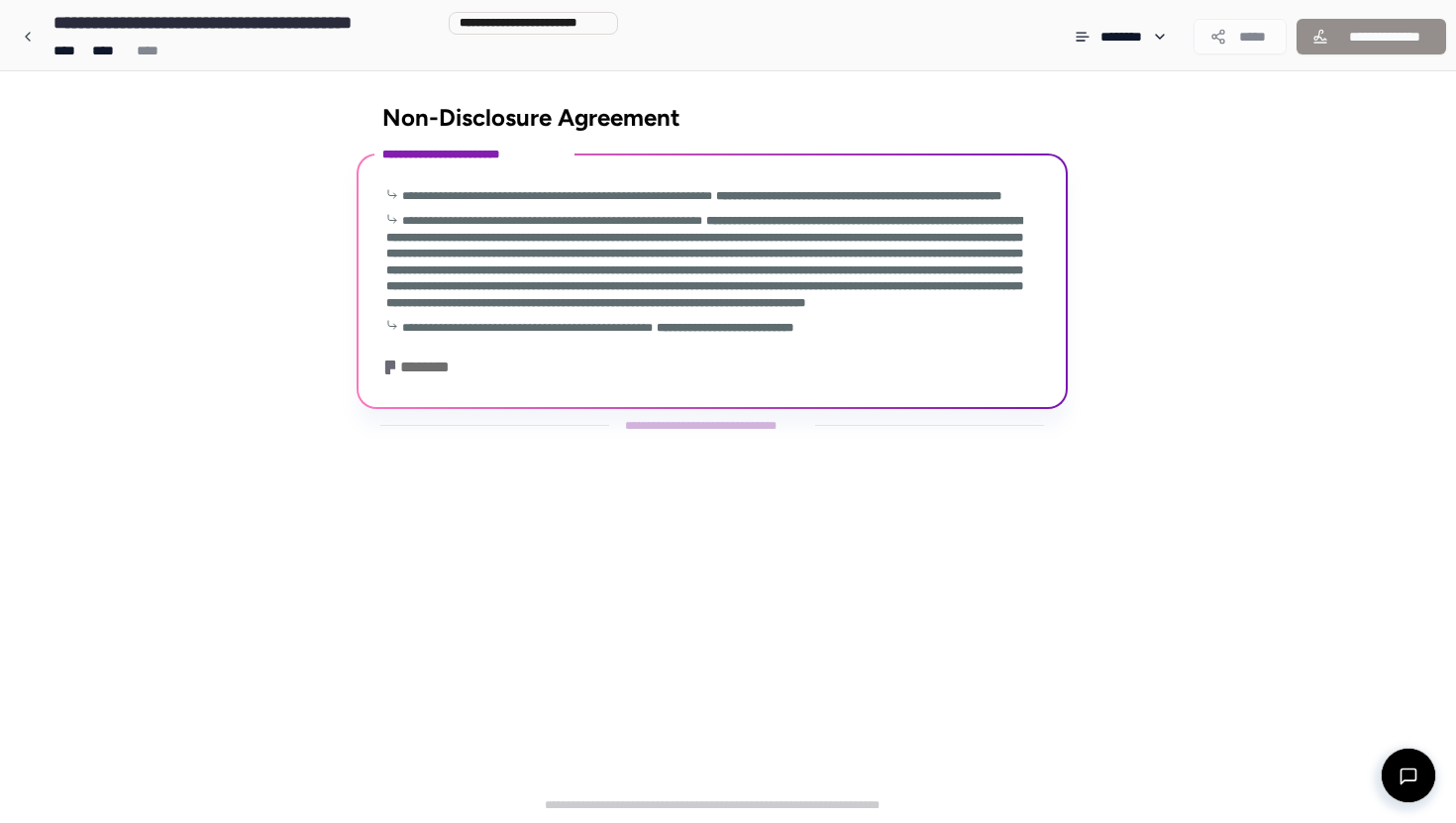 scroll, scrollTop: 847, scrollLeft: 0, axis: vertical 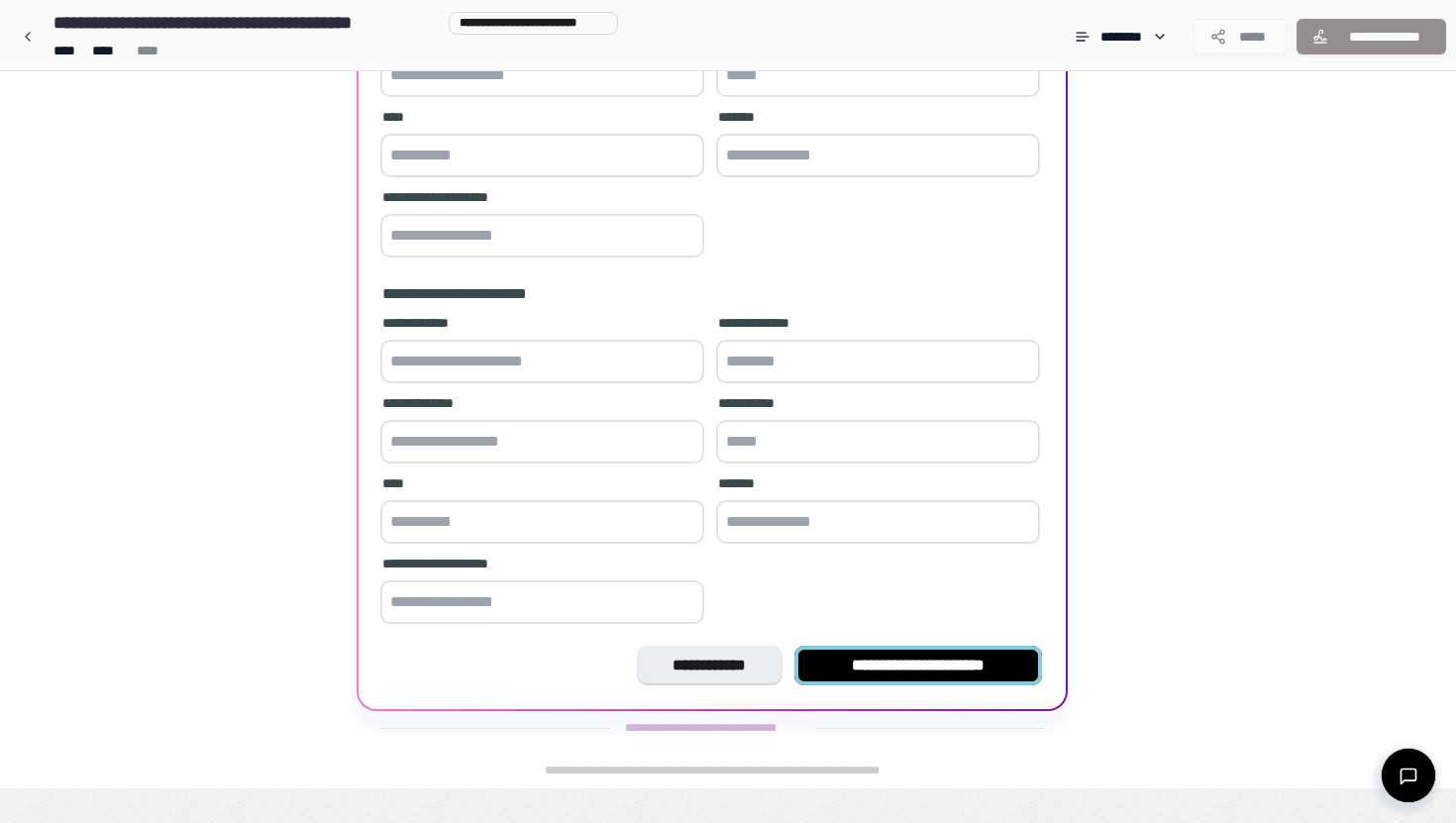 click on "**********" at bounding box center (918, 666) 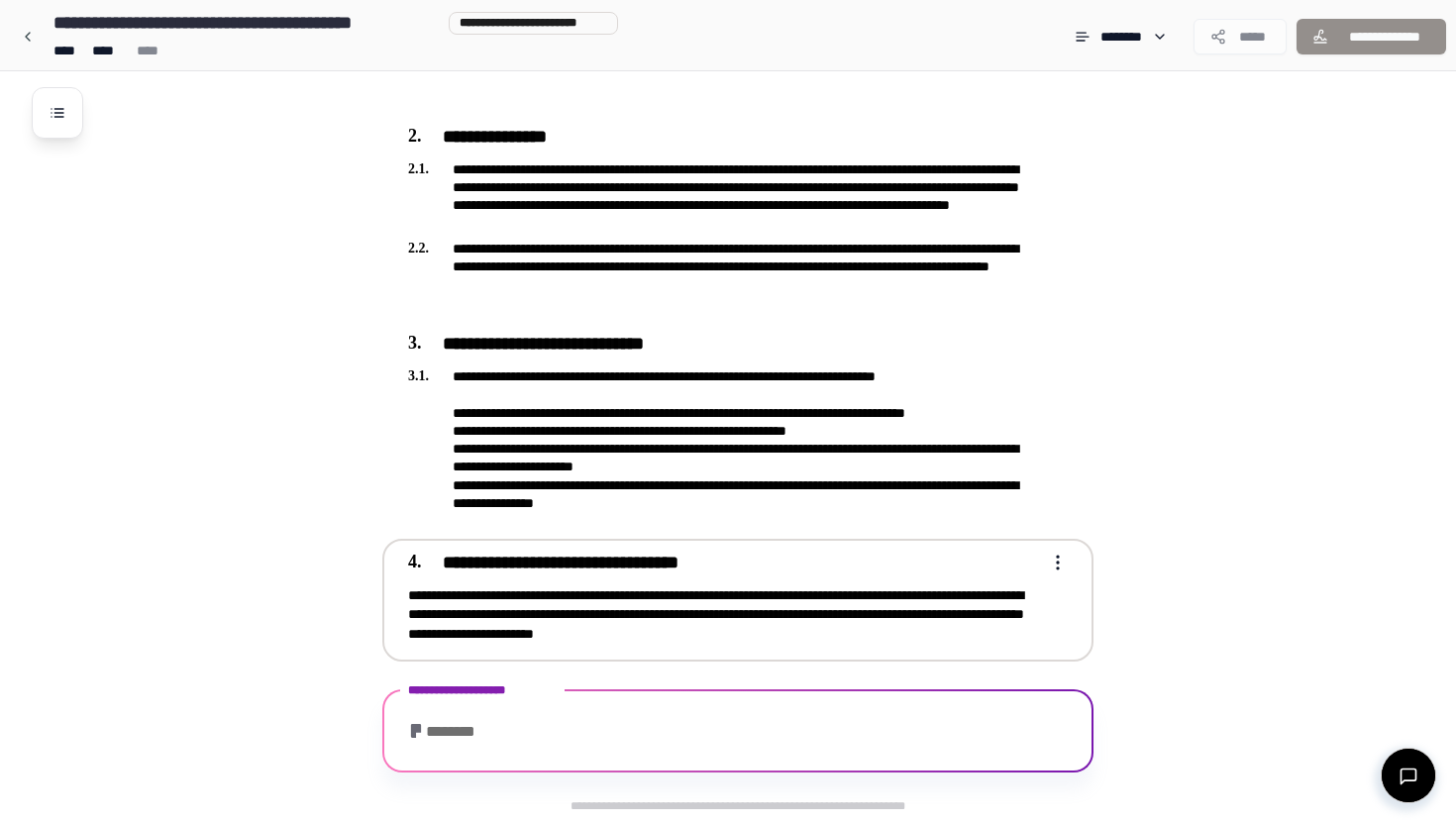 scroll, scrollTop: 930, scrollLeft: 0, axis: vertical 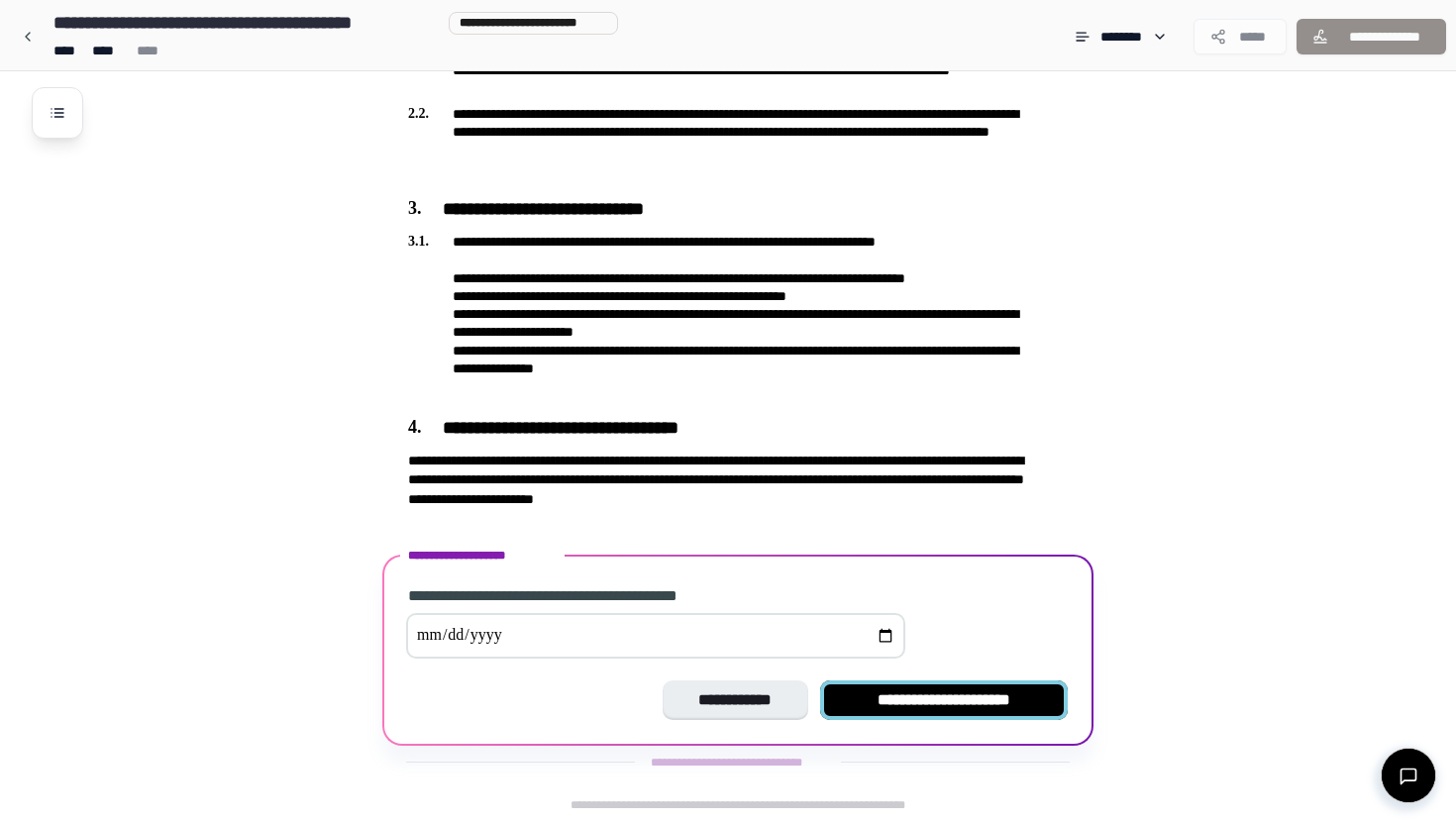 click on "**********" at bounding box center (944, 700) 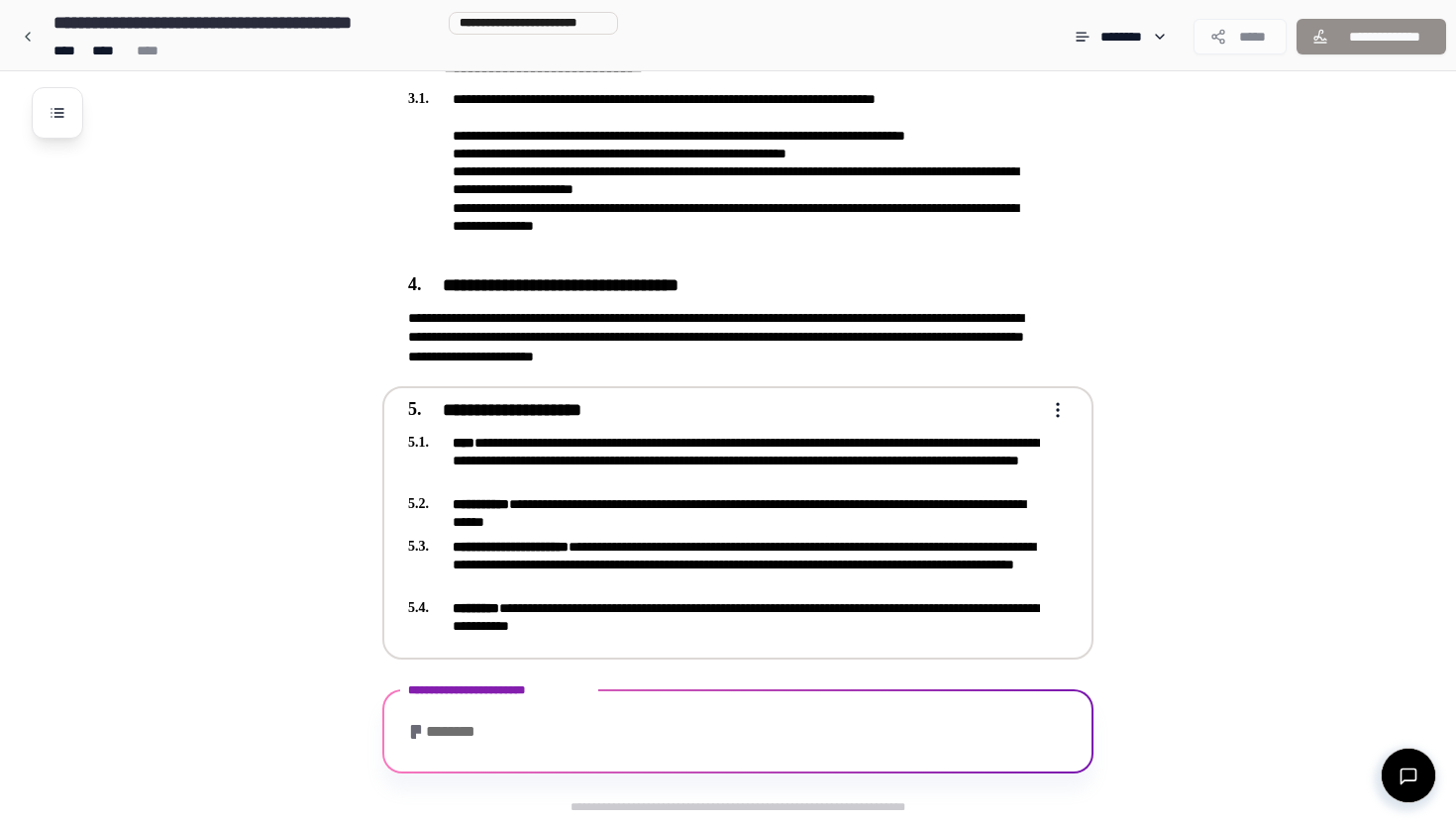 scroll, scrollTop: 1190, scrollLeft: 0, axis: vertical 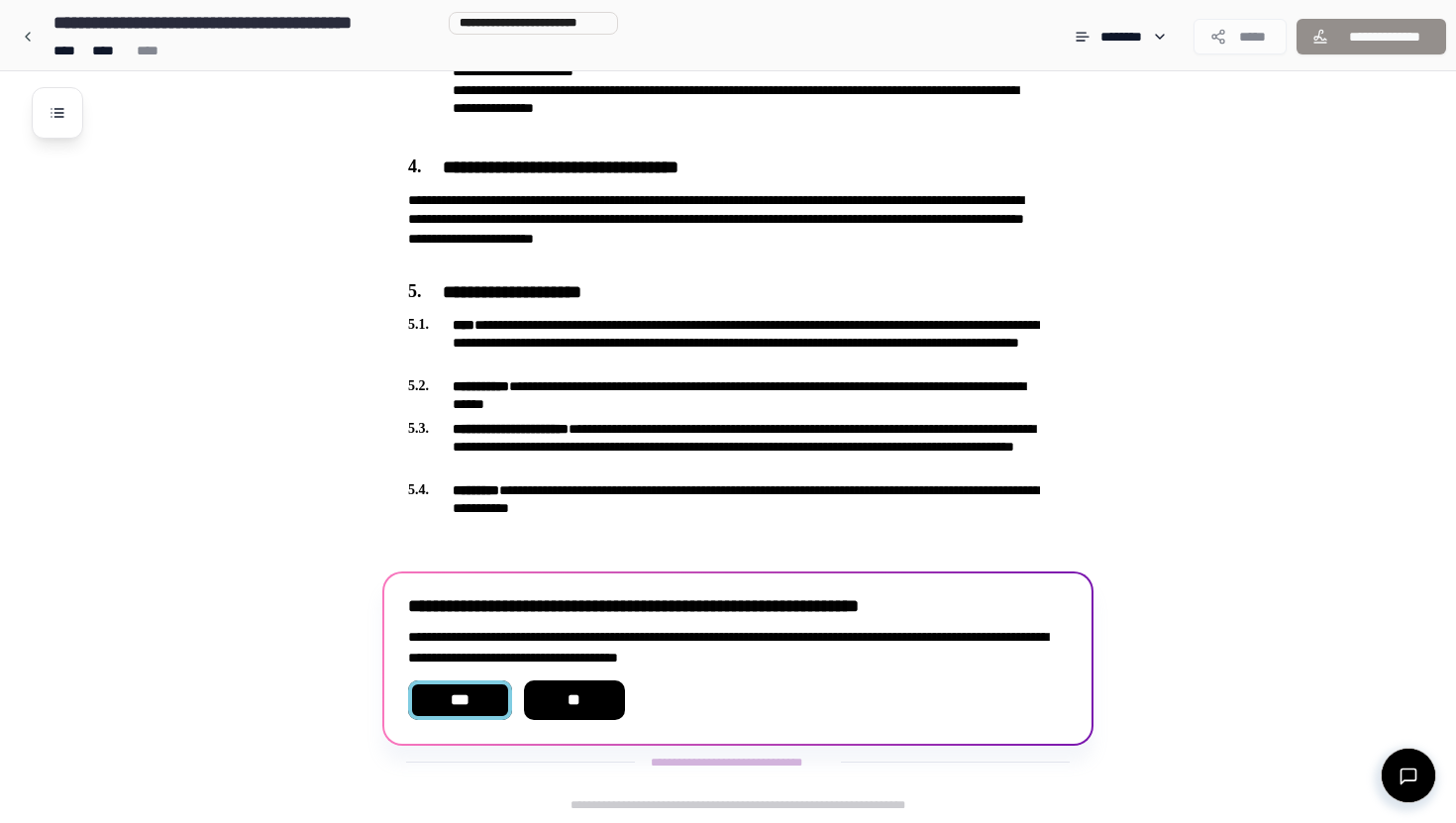 click on "***" at bounding box center (460, 700) 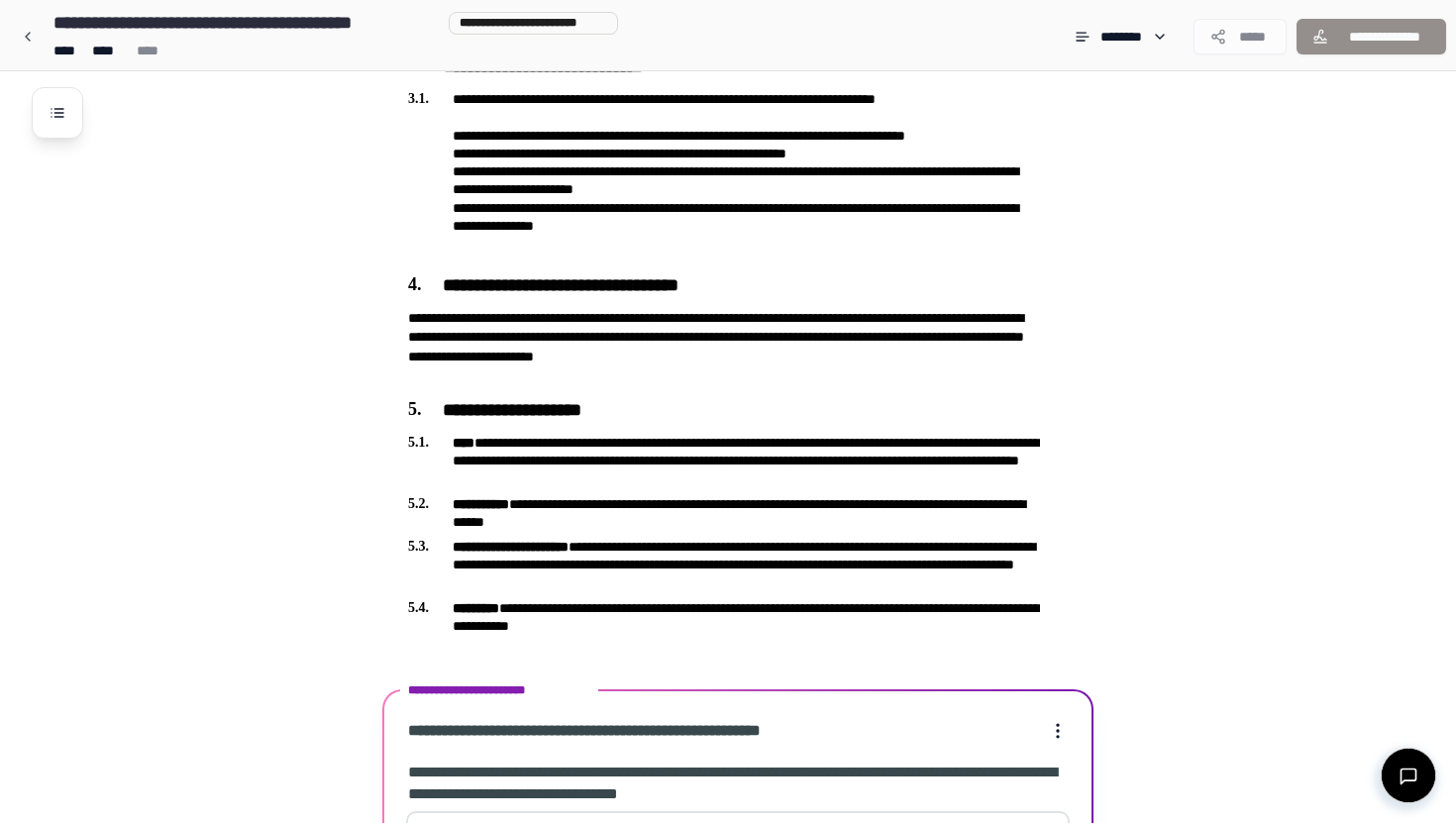 scroll, scrollTop: 1389, scrollLeft: 0, axis: vertical 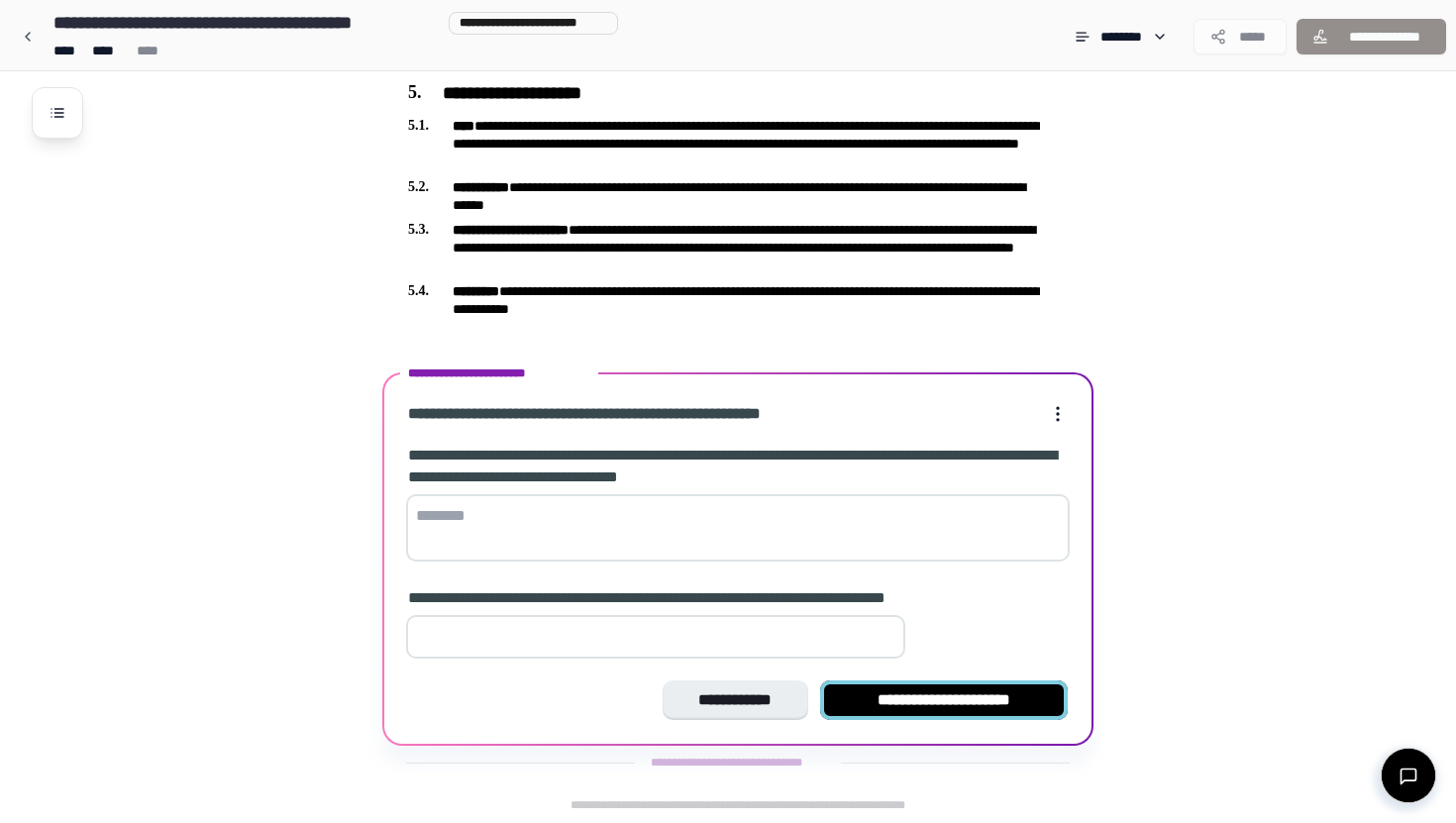 click on "**********" at bounding box center [944, 700] 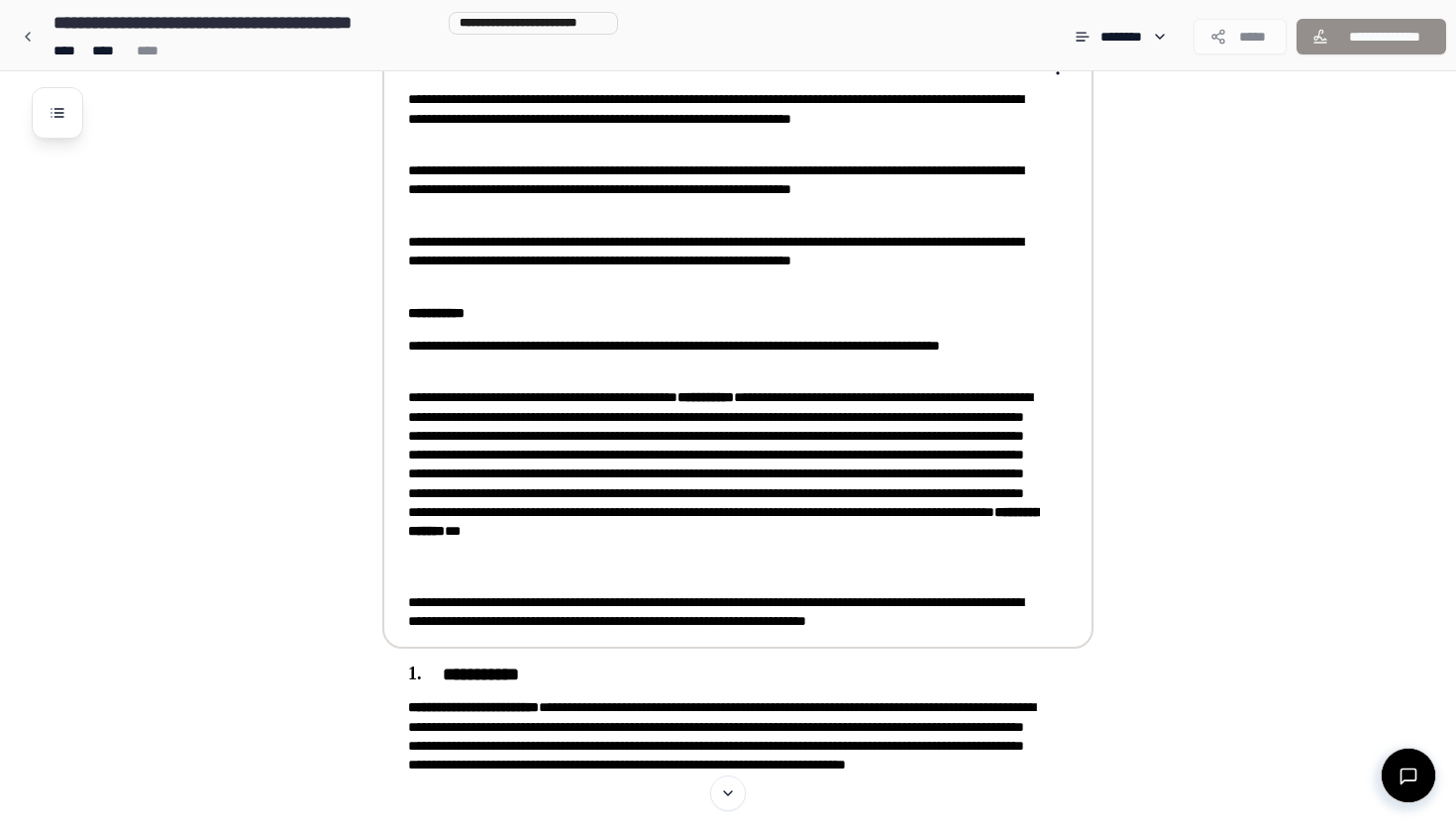 scroll, scrollTop: 0, scrollLeft: 0, axis: both 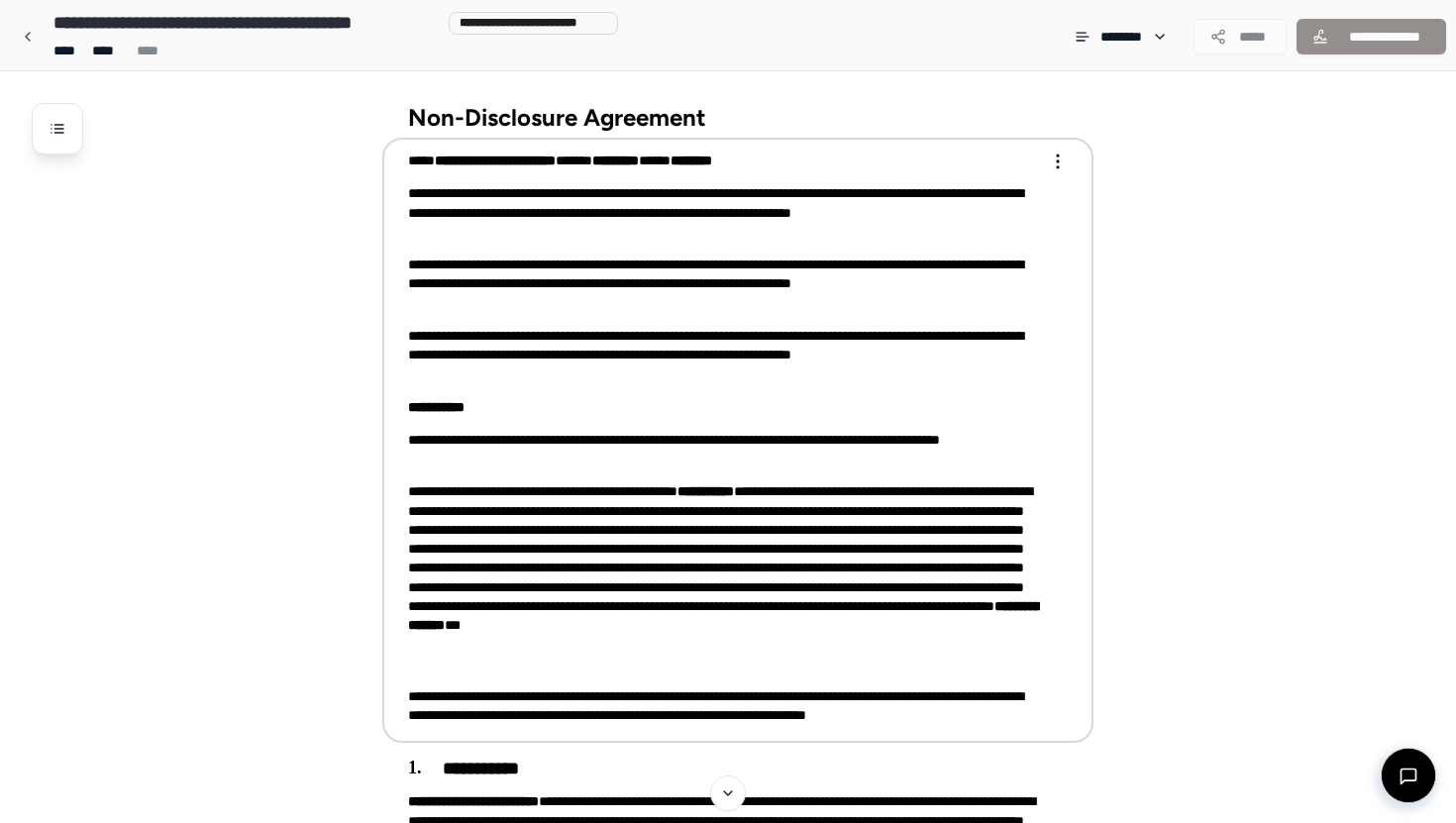 click on "**********" at bounding box center [728, 1316] 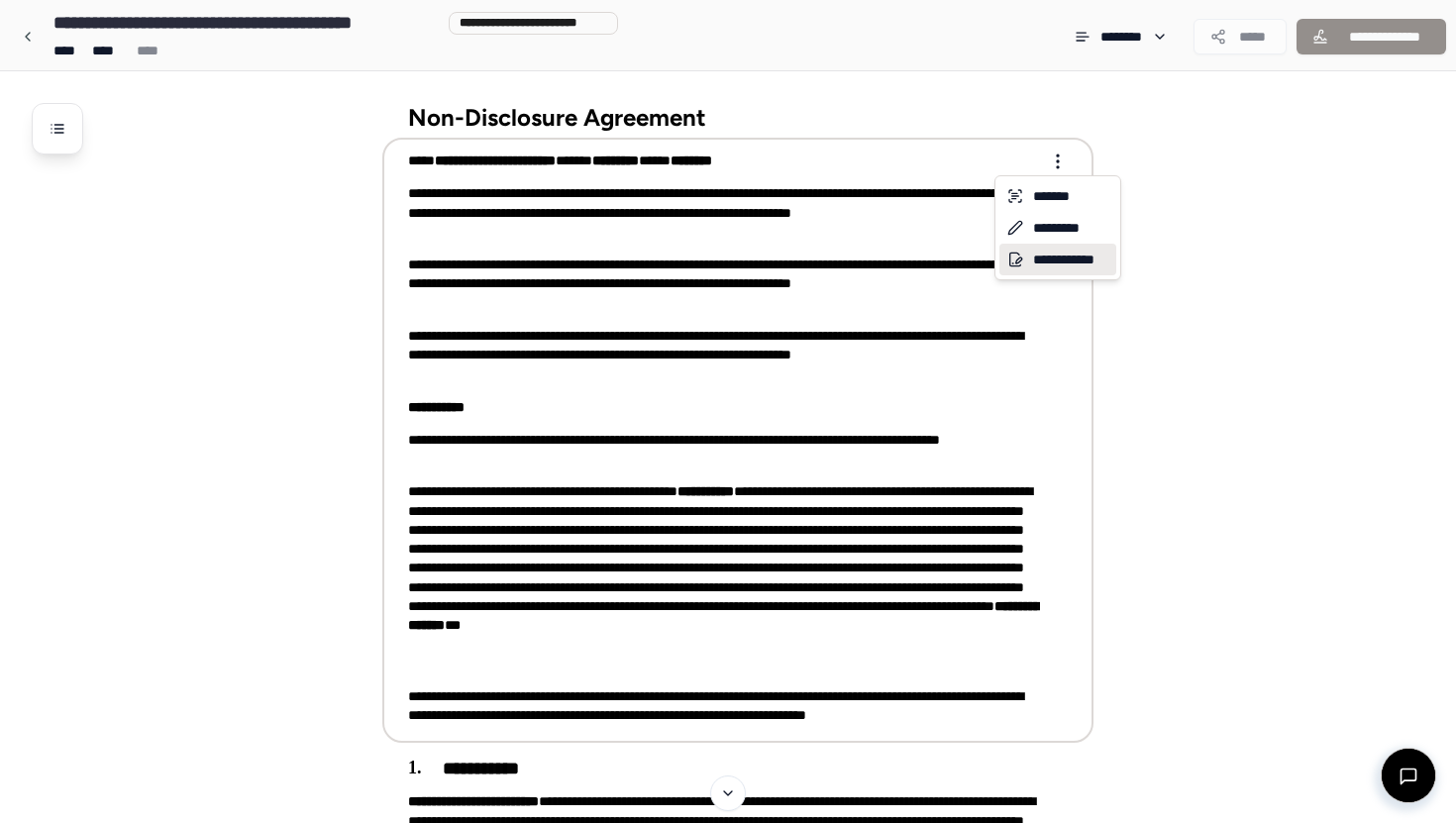 click on "**********" at bounding box center (1058, 259) 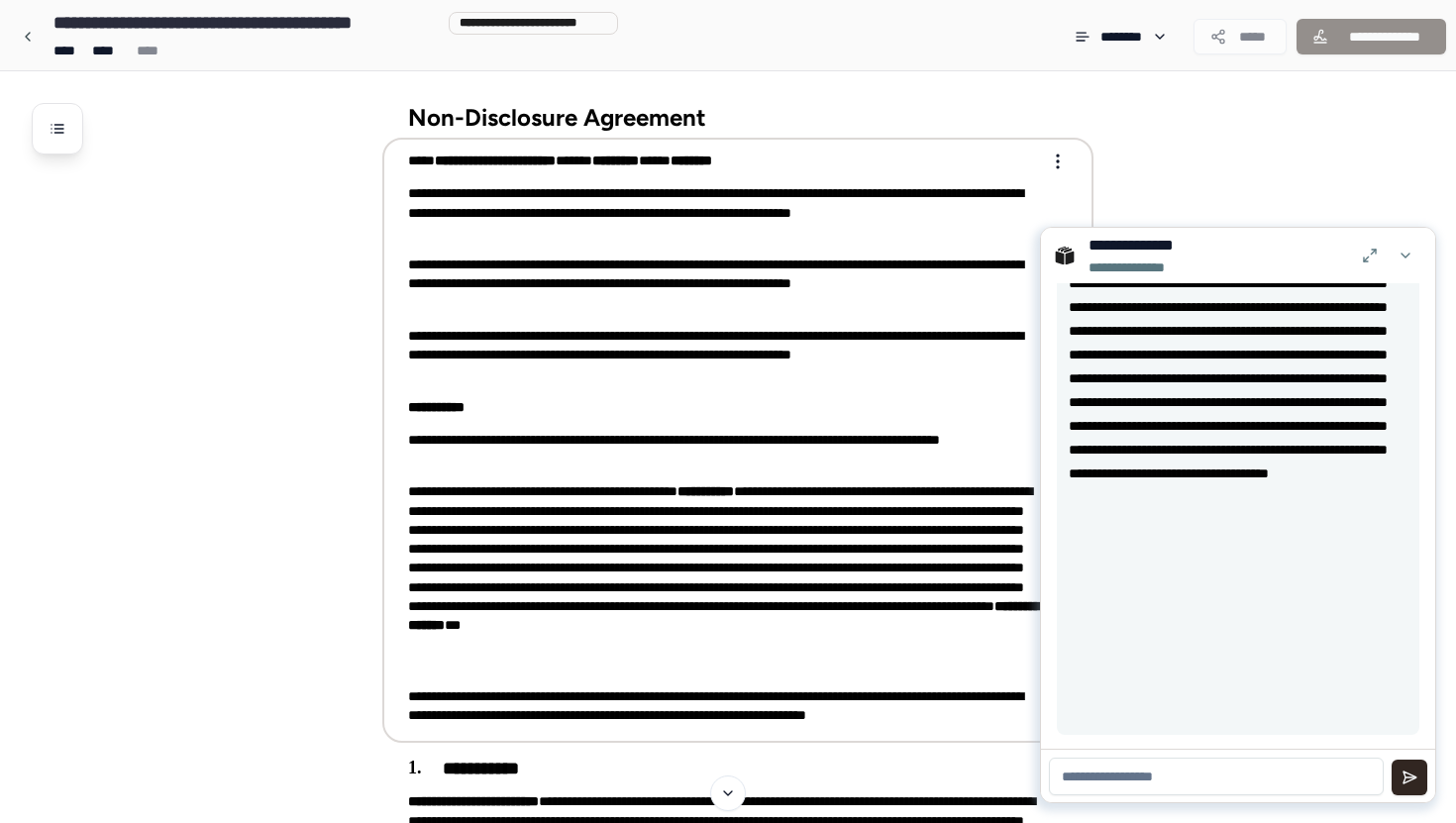 scroll, scrollTop: 524, scrollLeft: 0, axis: vertical 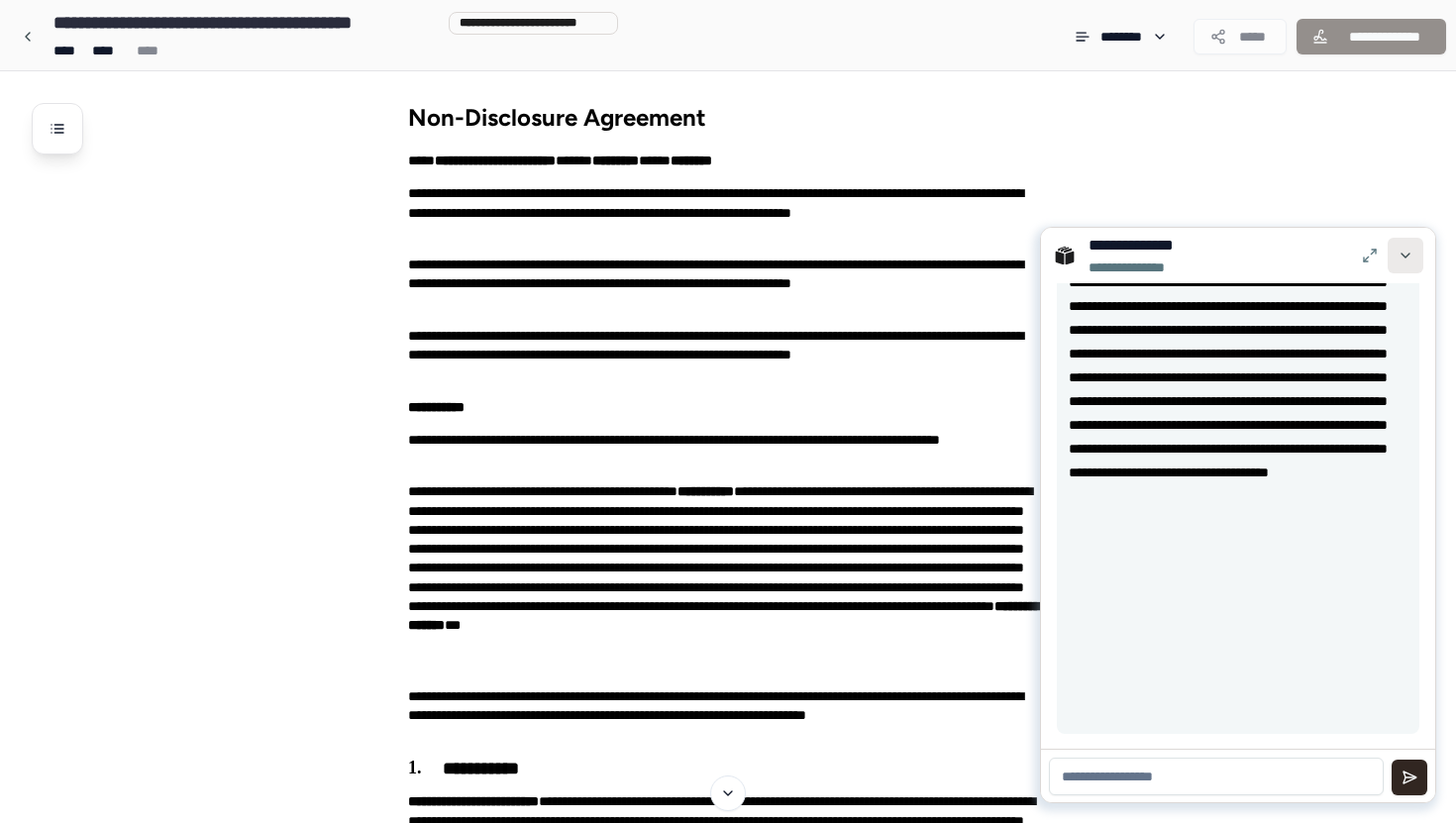 click at bounding box center (1405, 256) 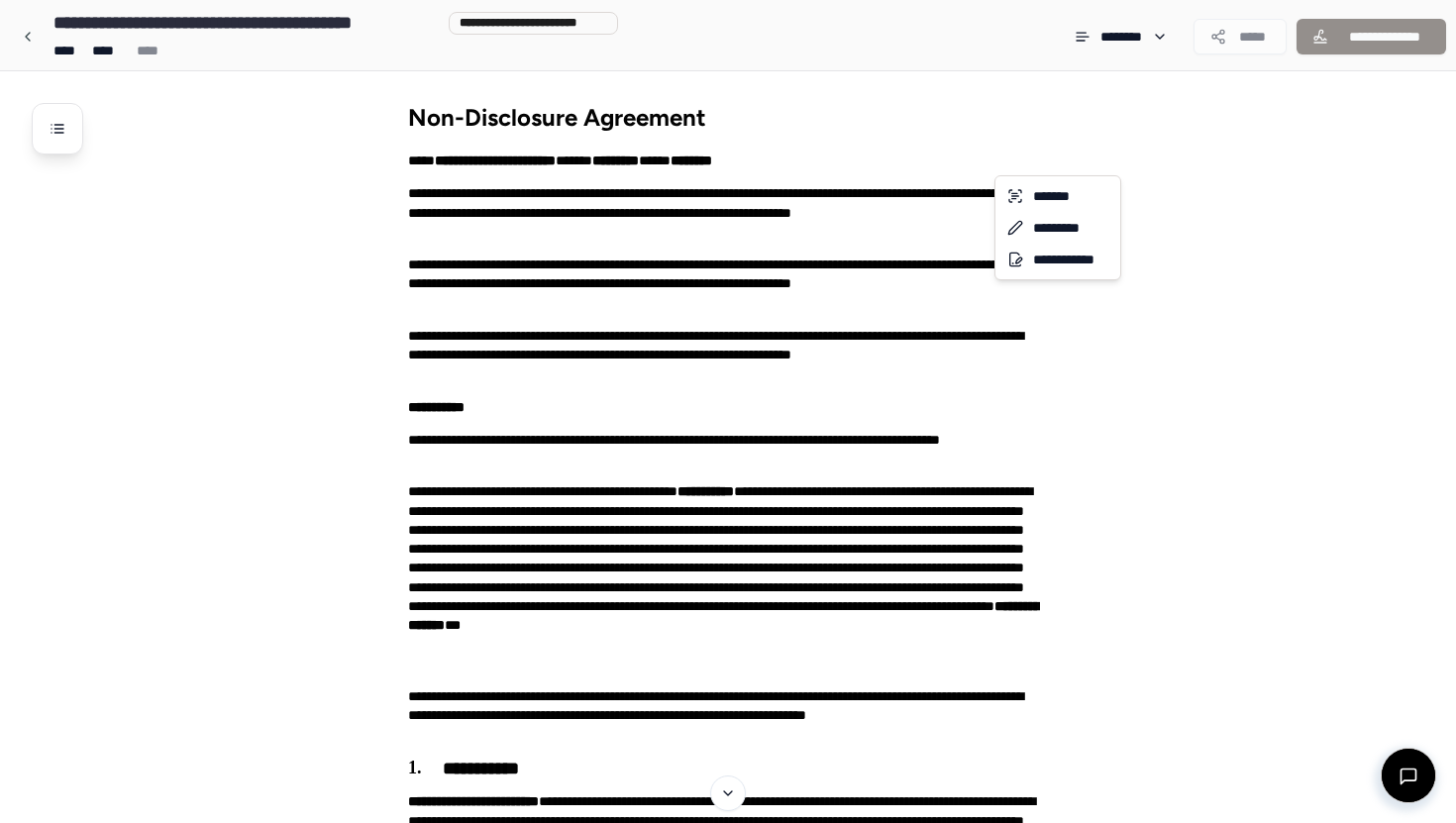 click on "**********" at bounding box center (728, 1316) 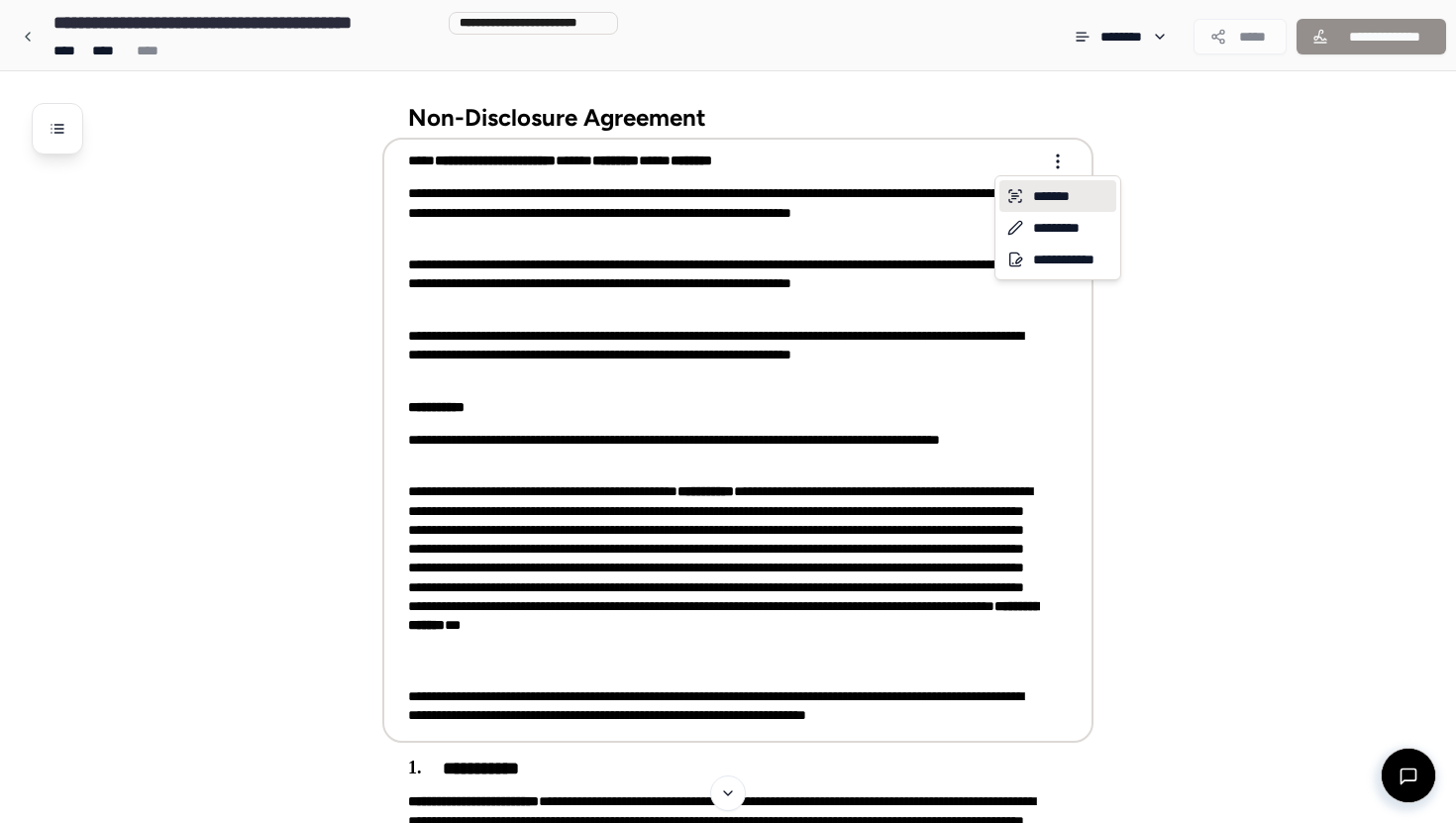 click on "*******" at bounding box center [1058, 196] 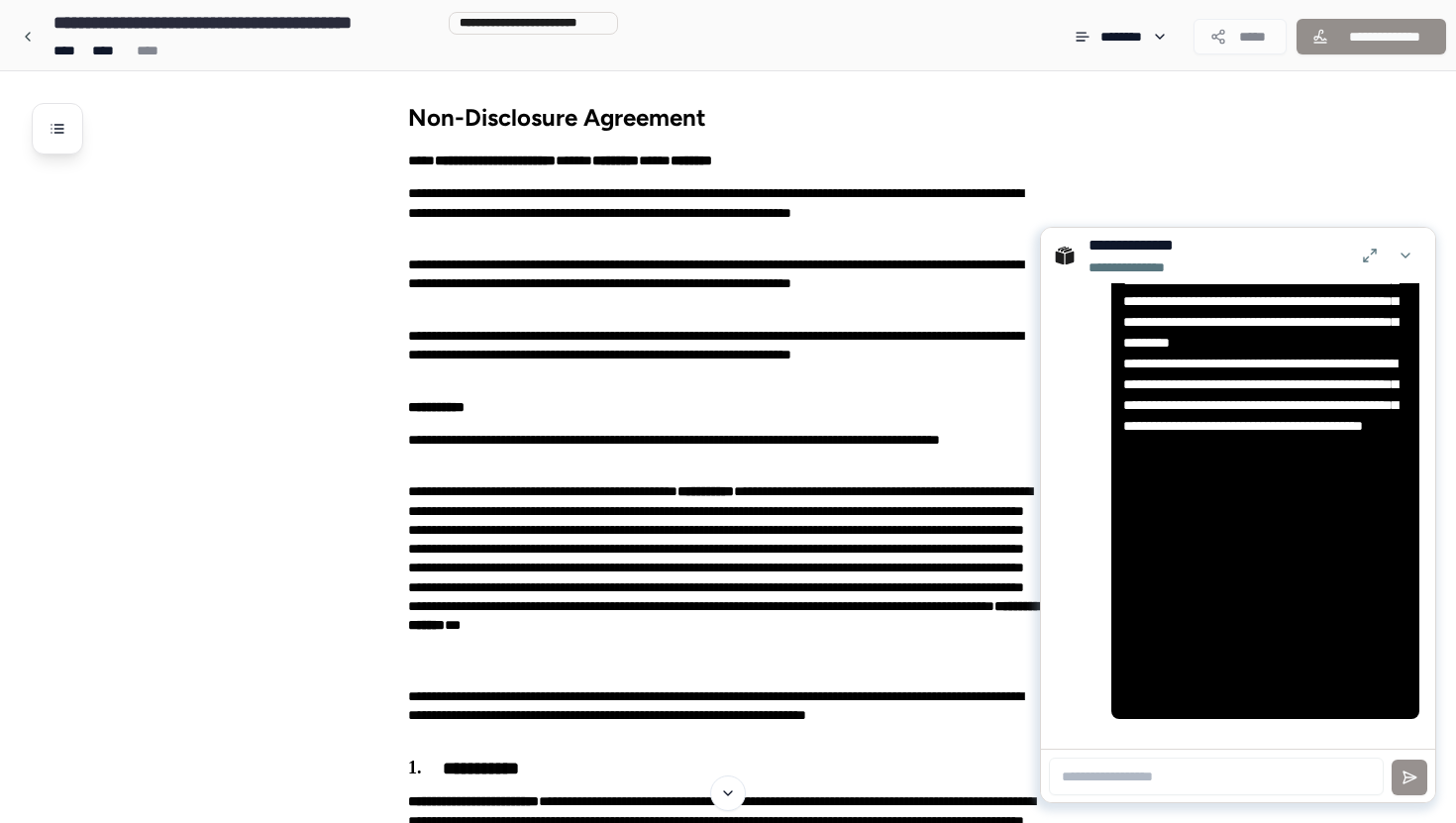 scroll, scrollTop: 1640, scrollLeft: 0, axis: vertical 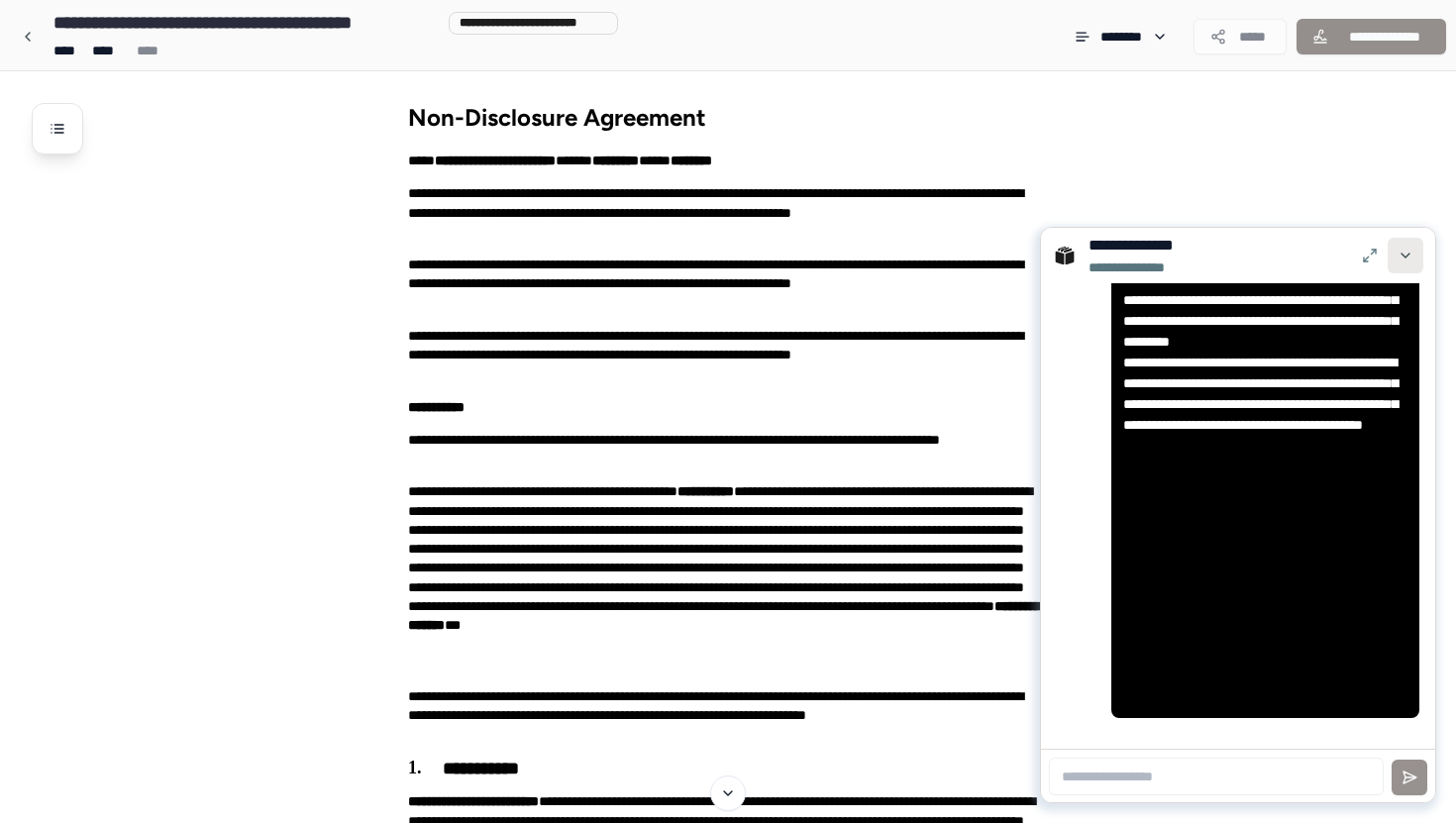 click at bounding box center [1405, 256] 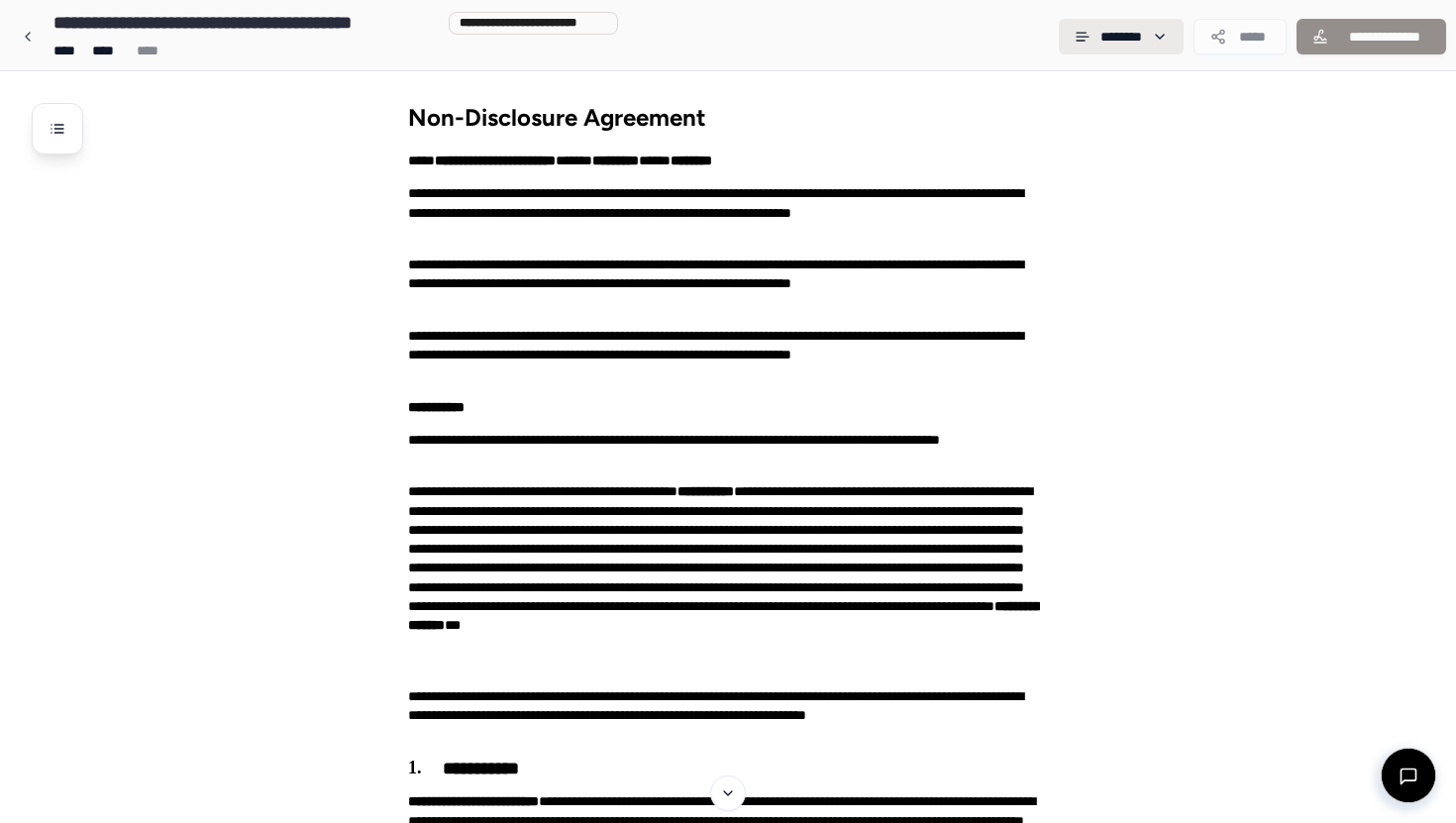 click on "**********" at bounding box center (728, 1316) 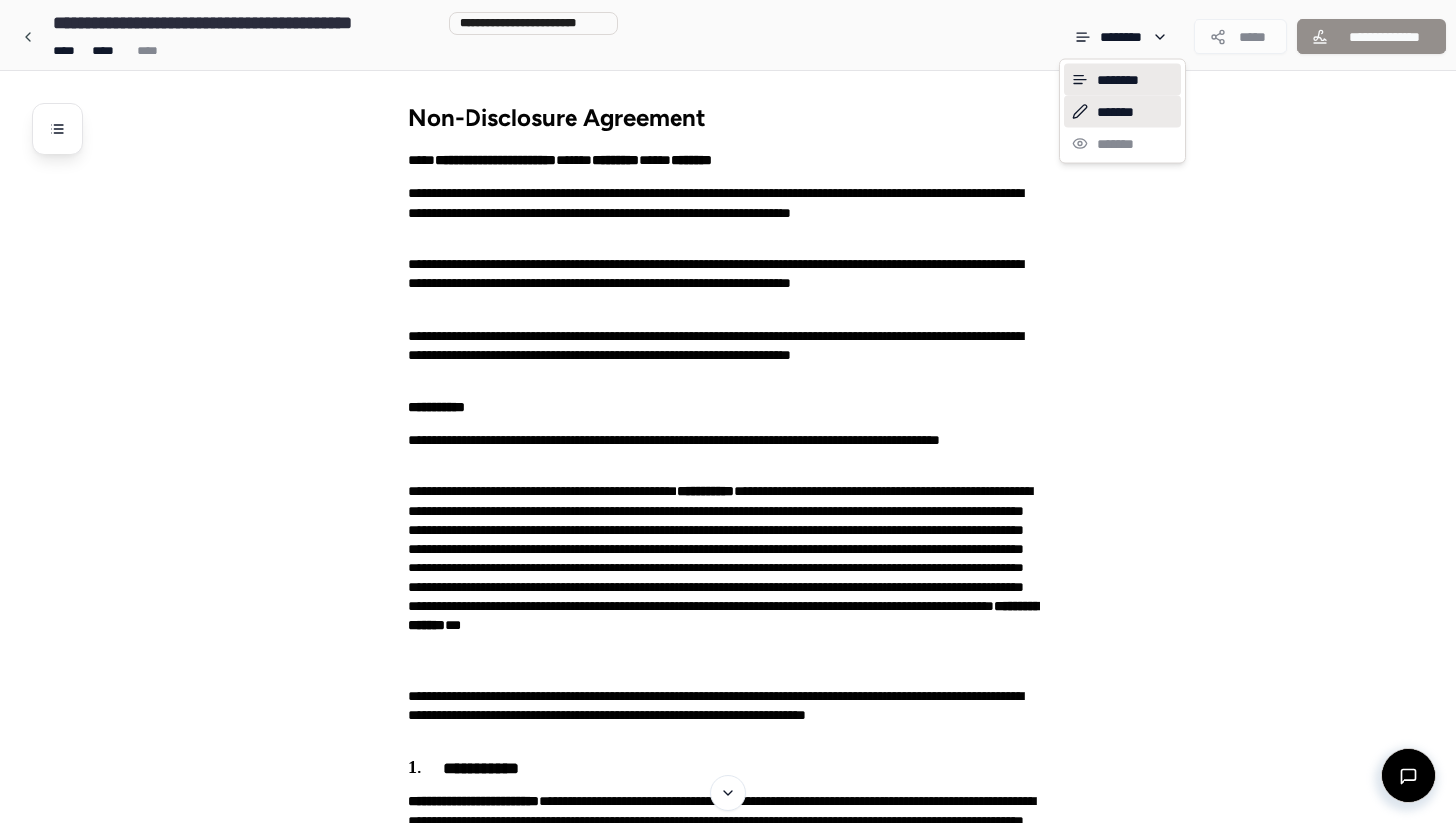 click on "*******" at bounding box center [1122, 112] 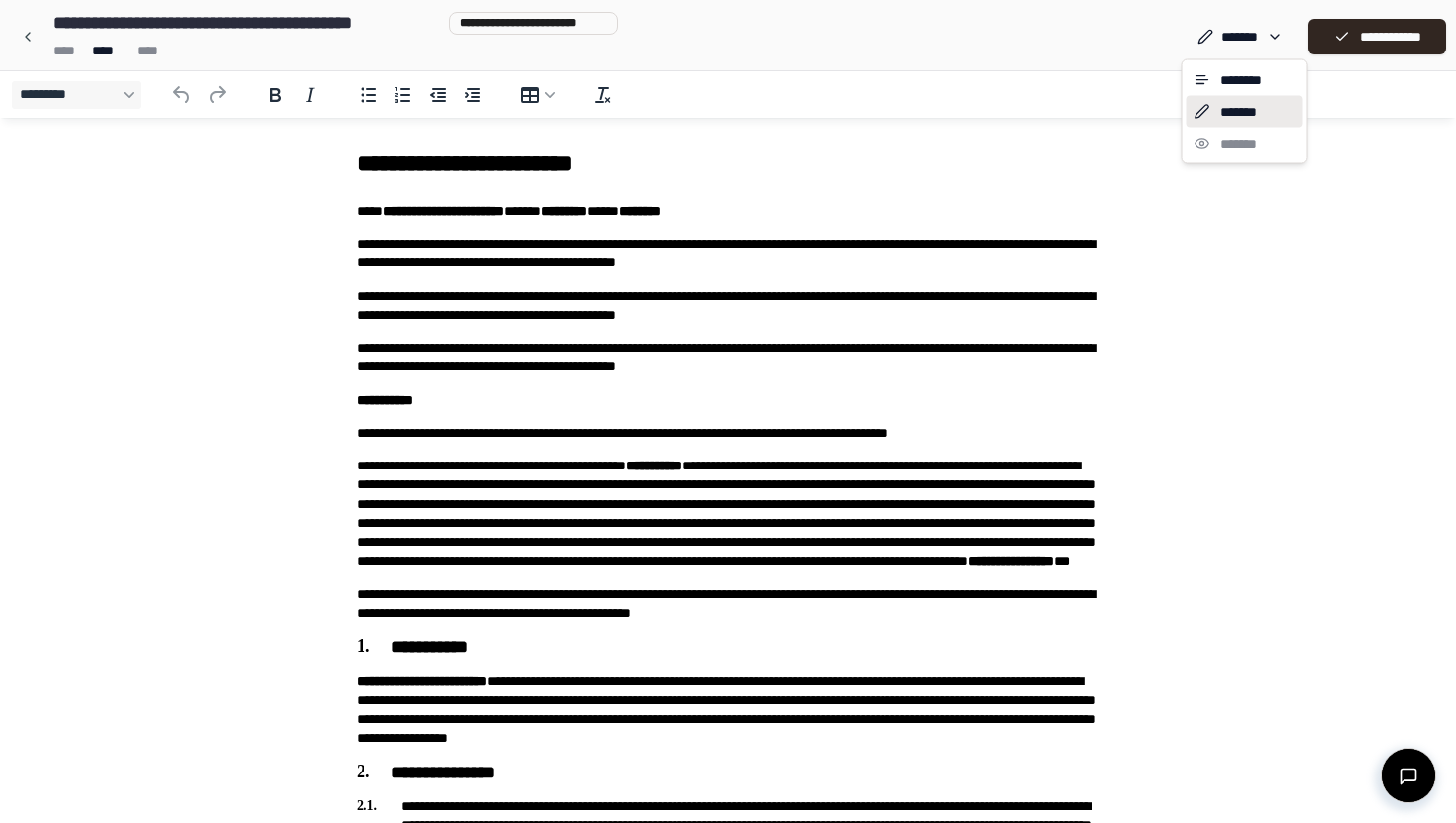scroll, scrollTop: 0, scrollLeft: 0, axis: both 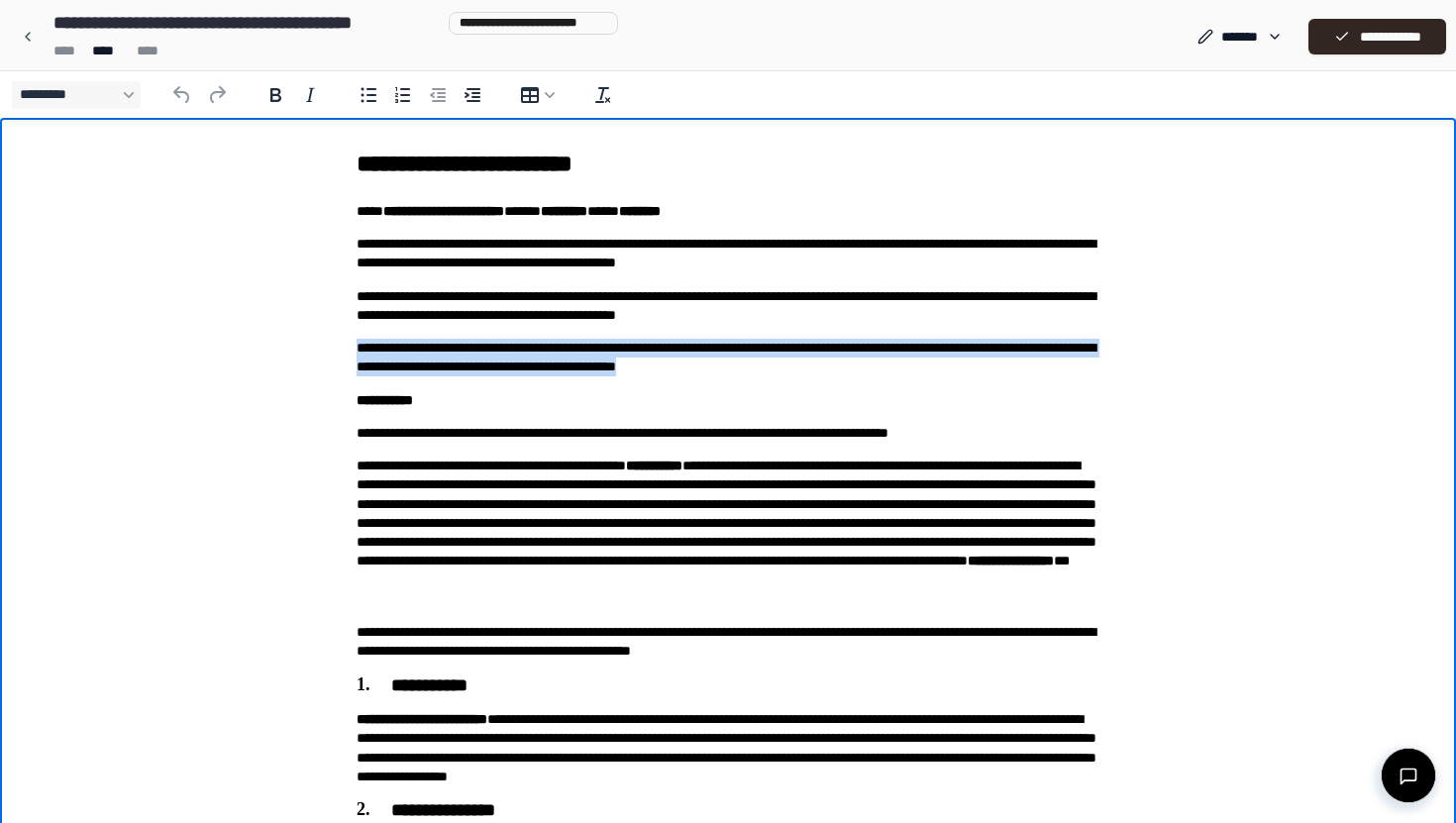 drag, startPoint x: 354, startPoint y: 345, endPoint x: 895, endPoint y: 377, distance: 541.9456 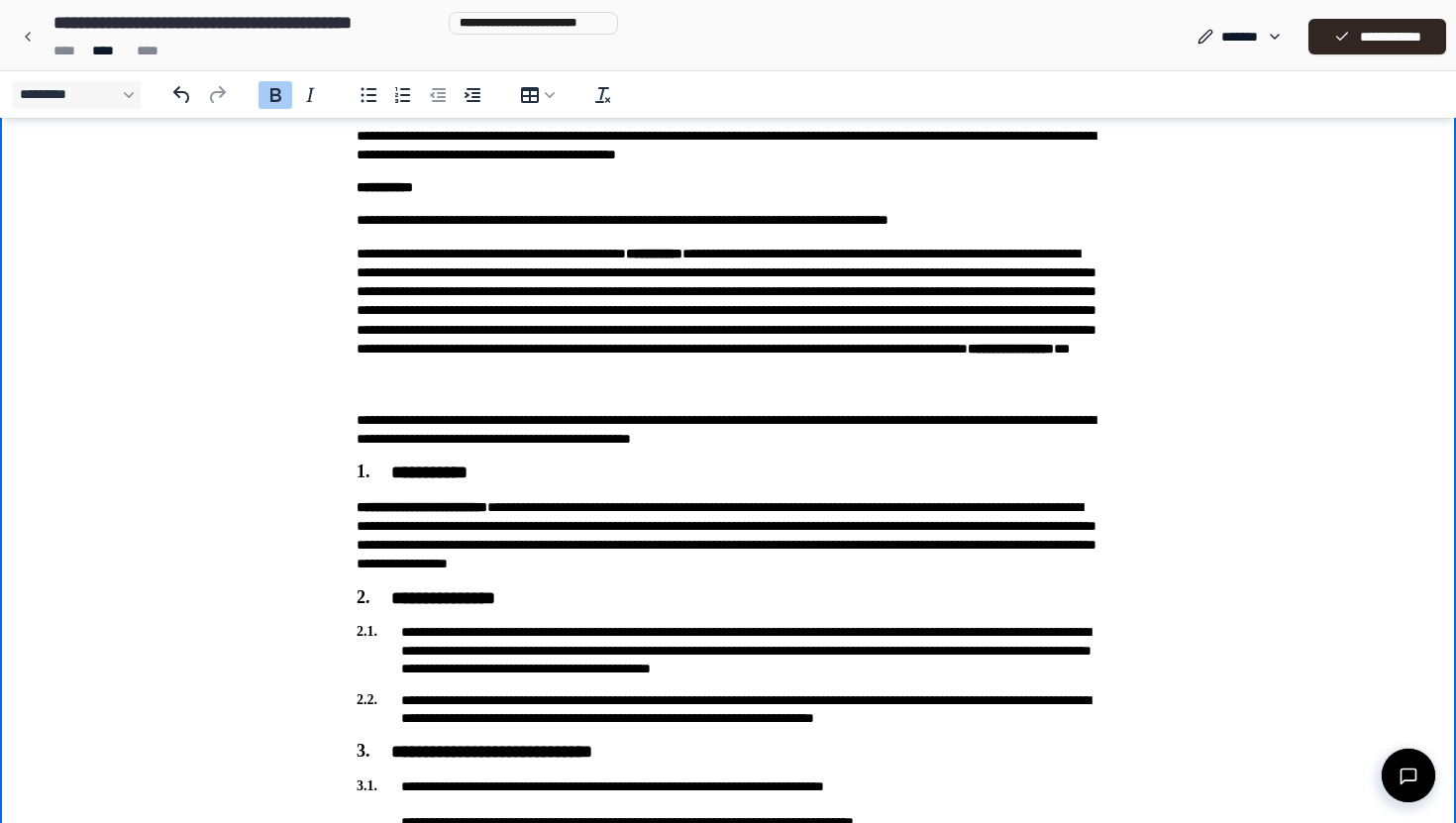 scroll, scrollTop: 0, scrollLeft: 0, axis: both 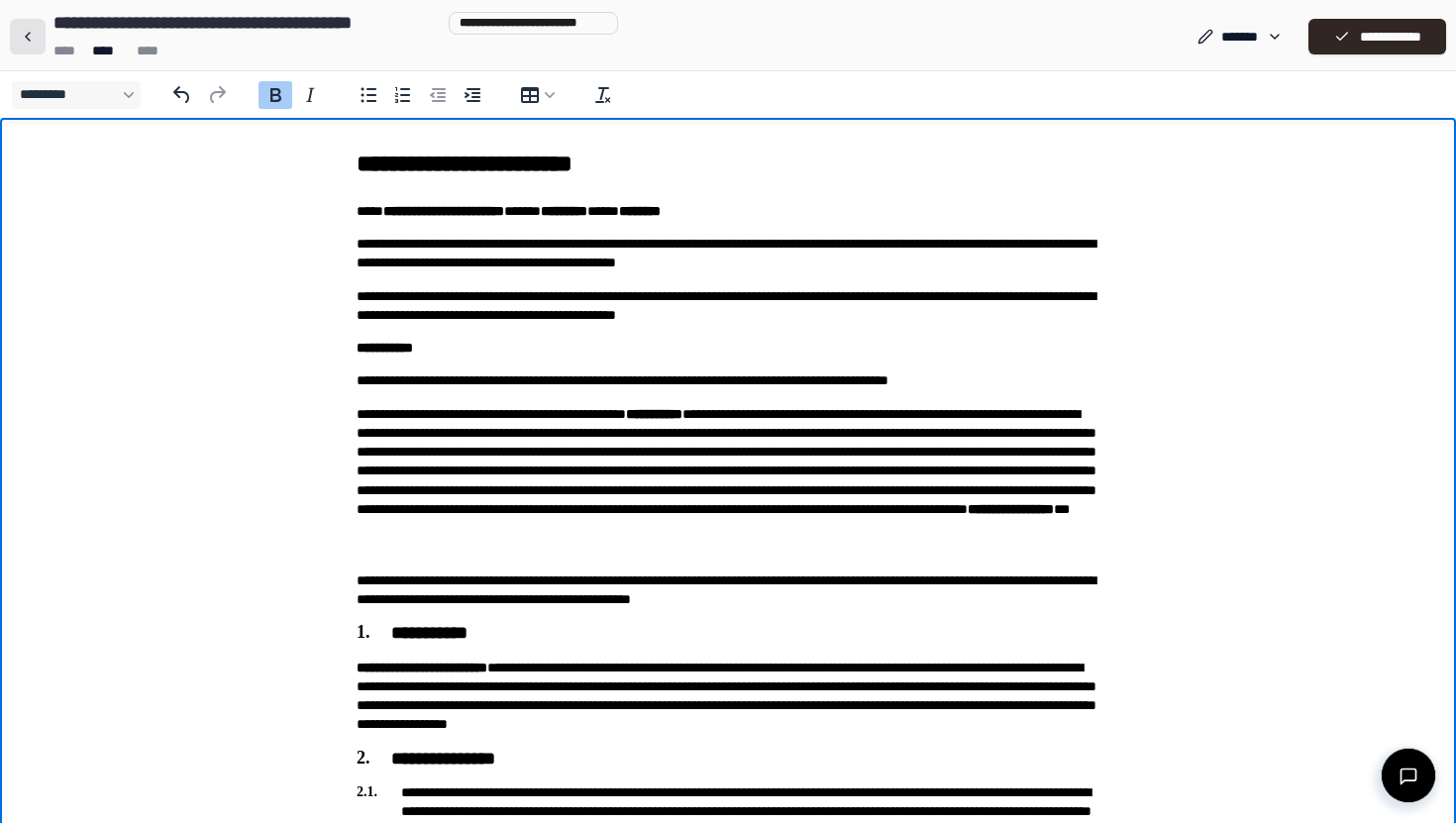 click at bounding box center [28, 37] 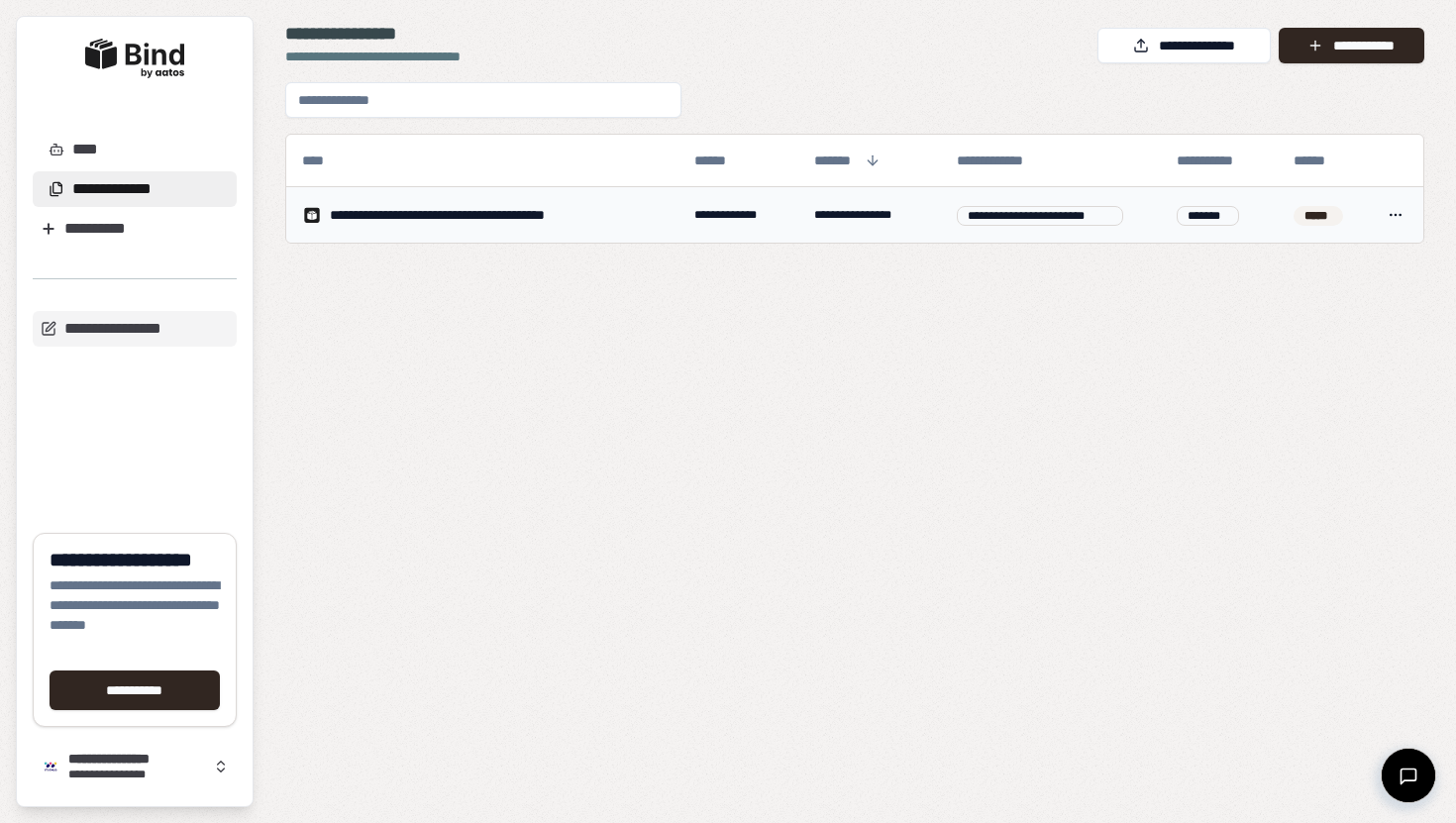 click on "**********" at bounding box center [728, 411] 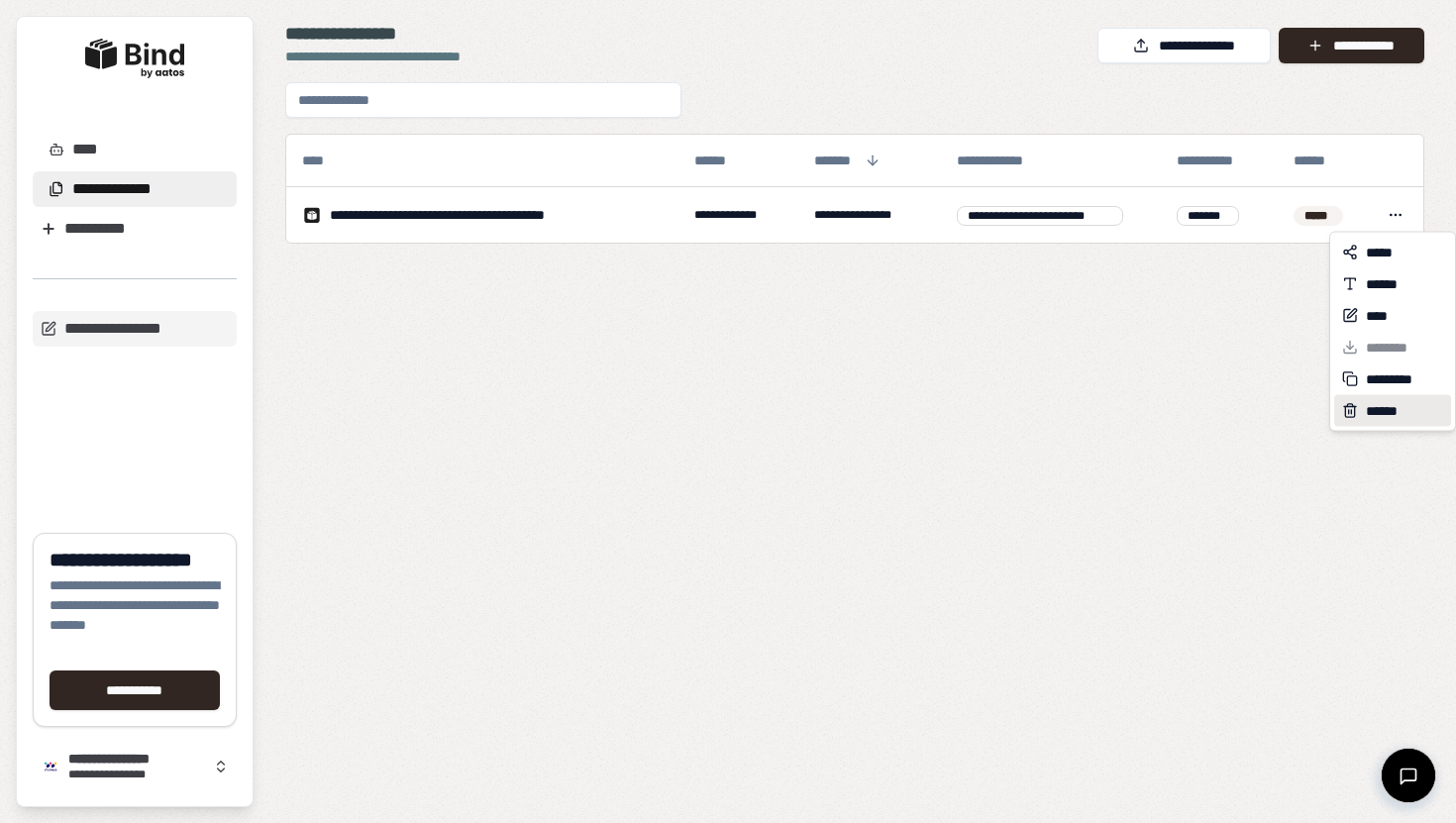 click on "******" at bounding box center (1386, 411) 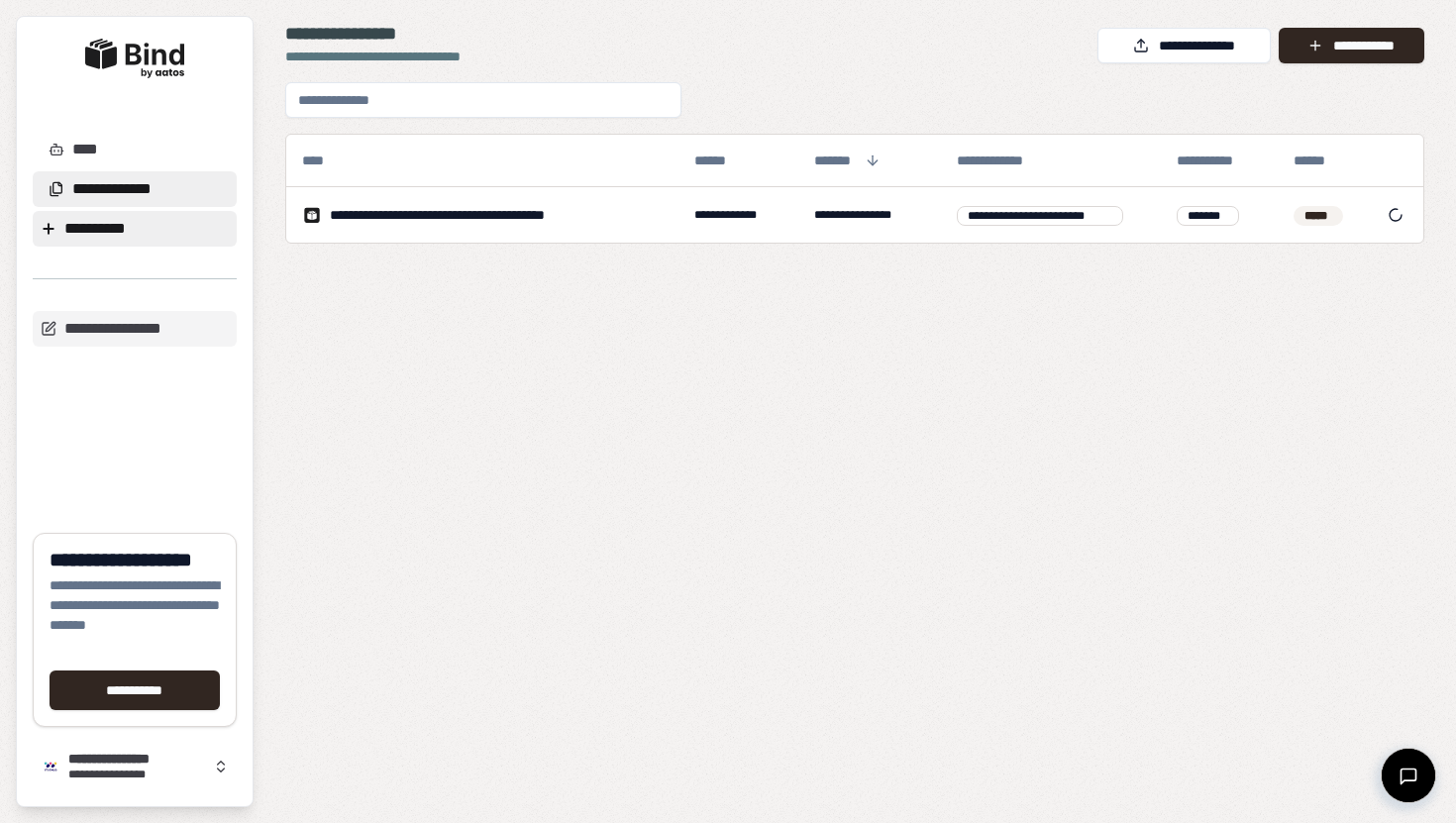 click on "**********" at bounding box center (135, 229) 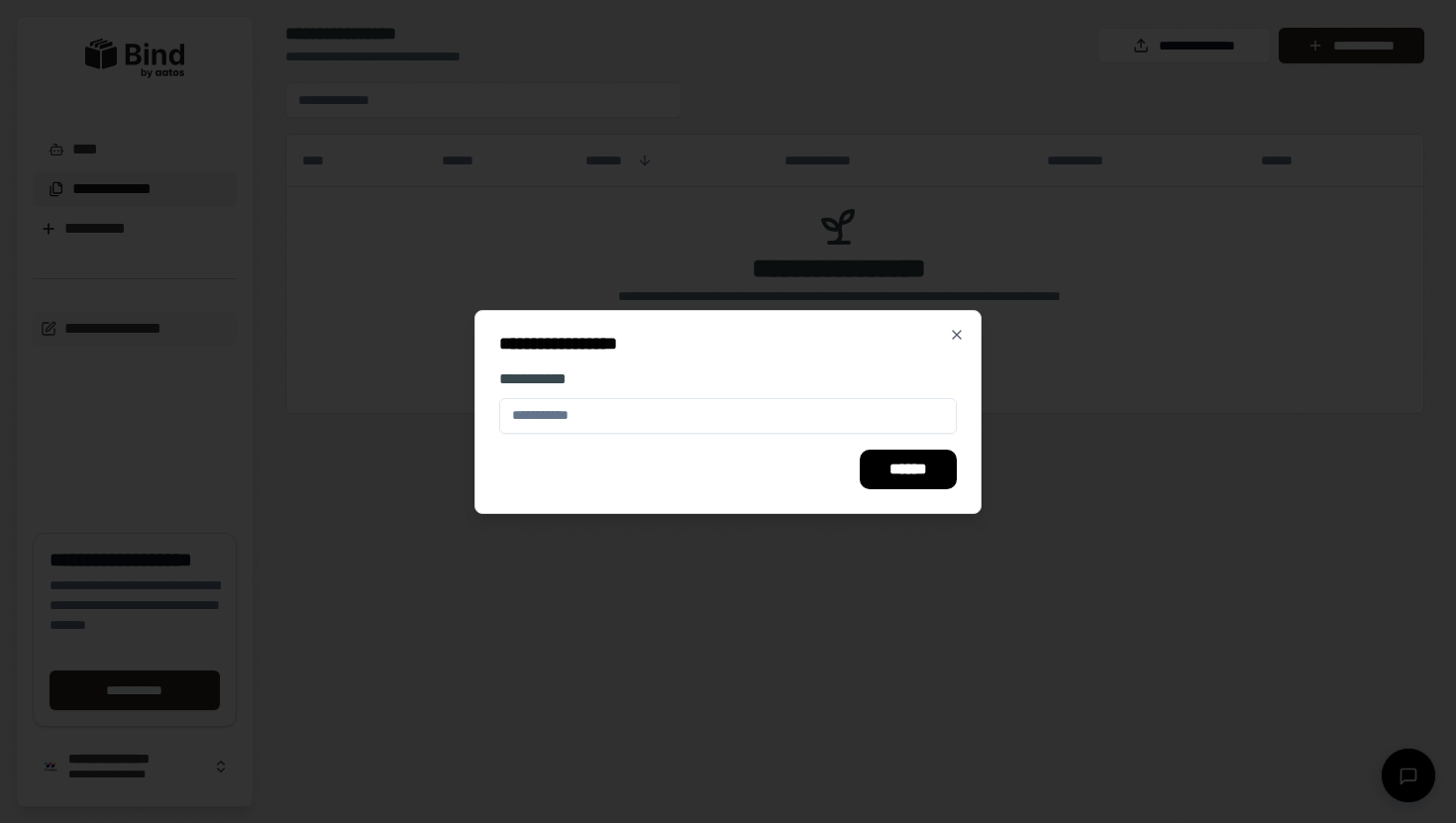 click at bounding box center (728, 416) 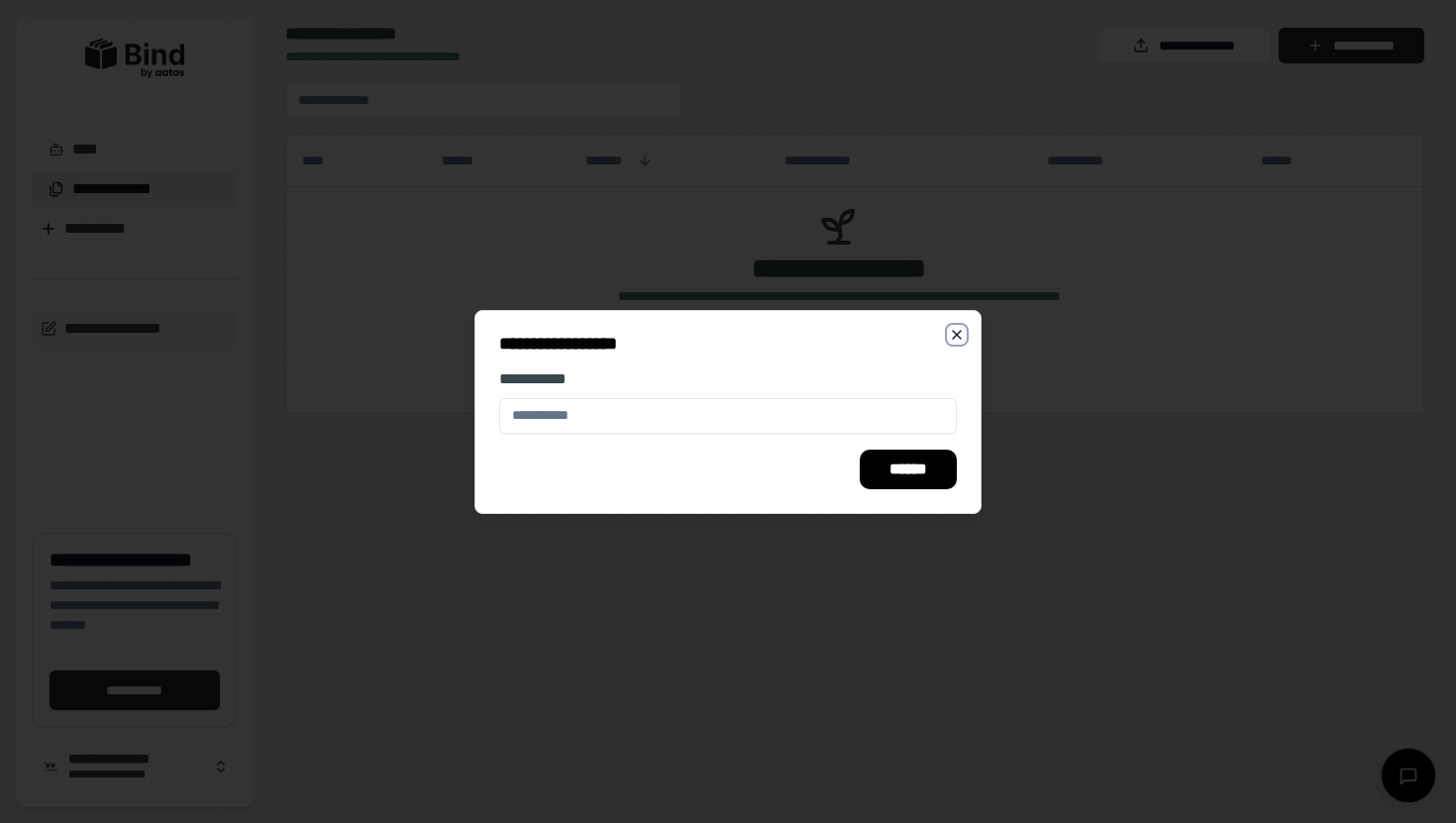 click 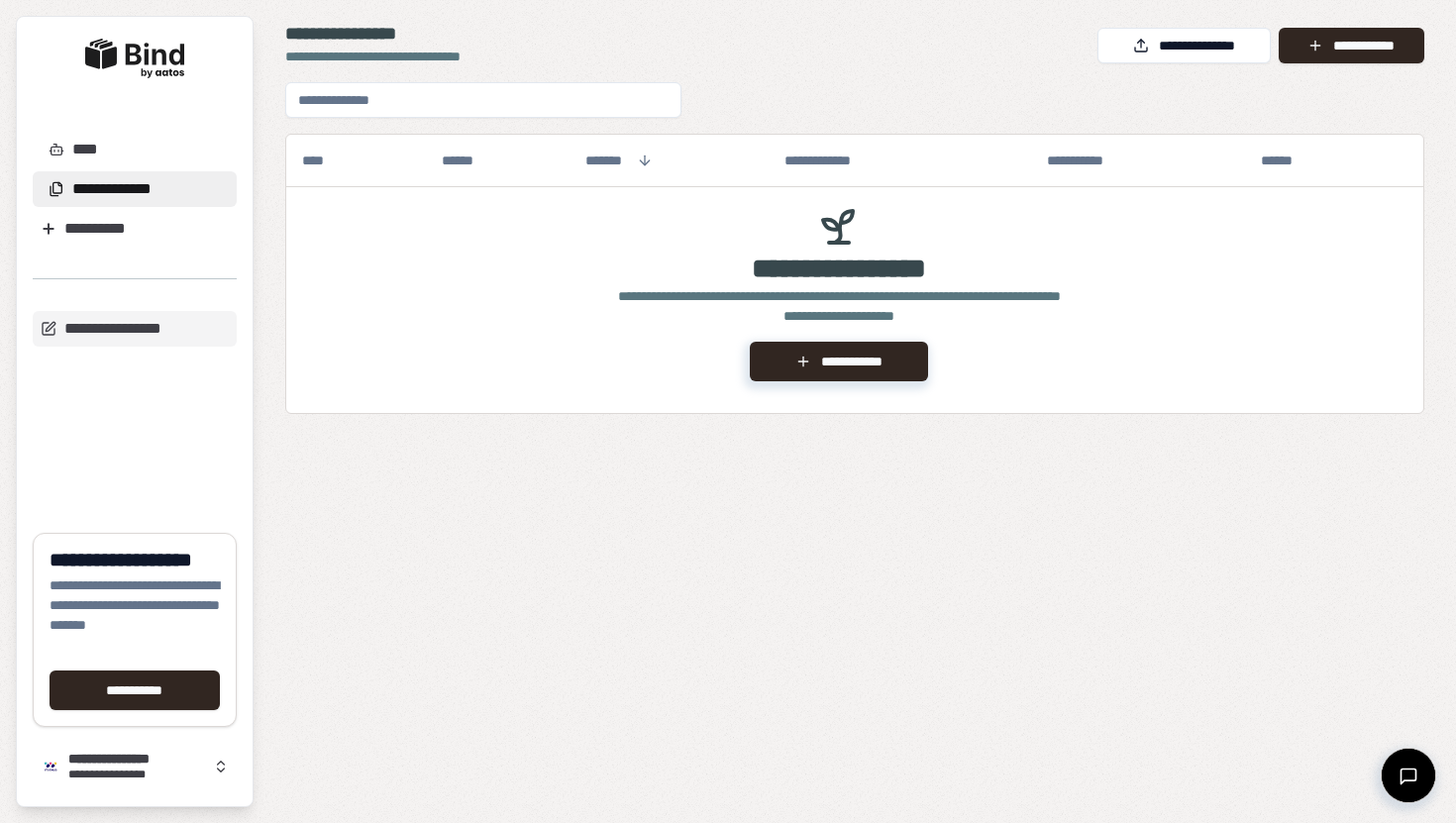 drag, startPoint x: 105, startPoint y: 235, endPoint x: 472, endPoint y: 324, distance: 377.6374 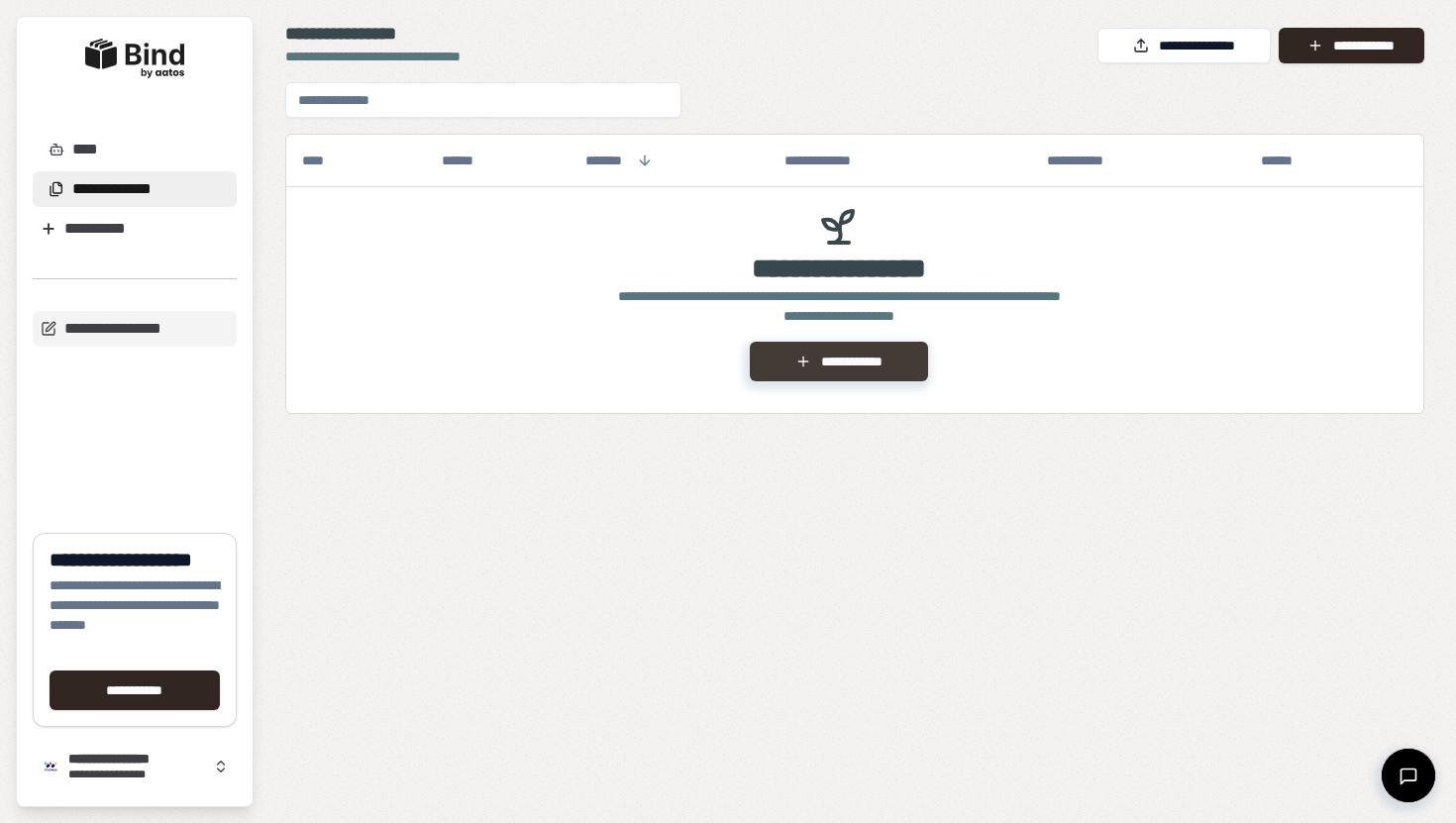 click on "**********" at bounding box center [838, 361] 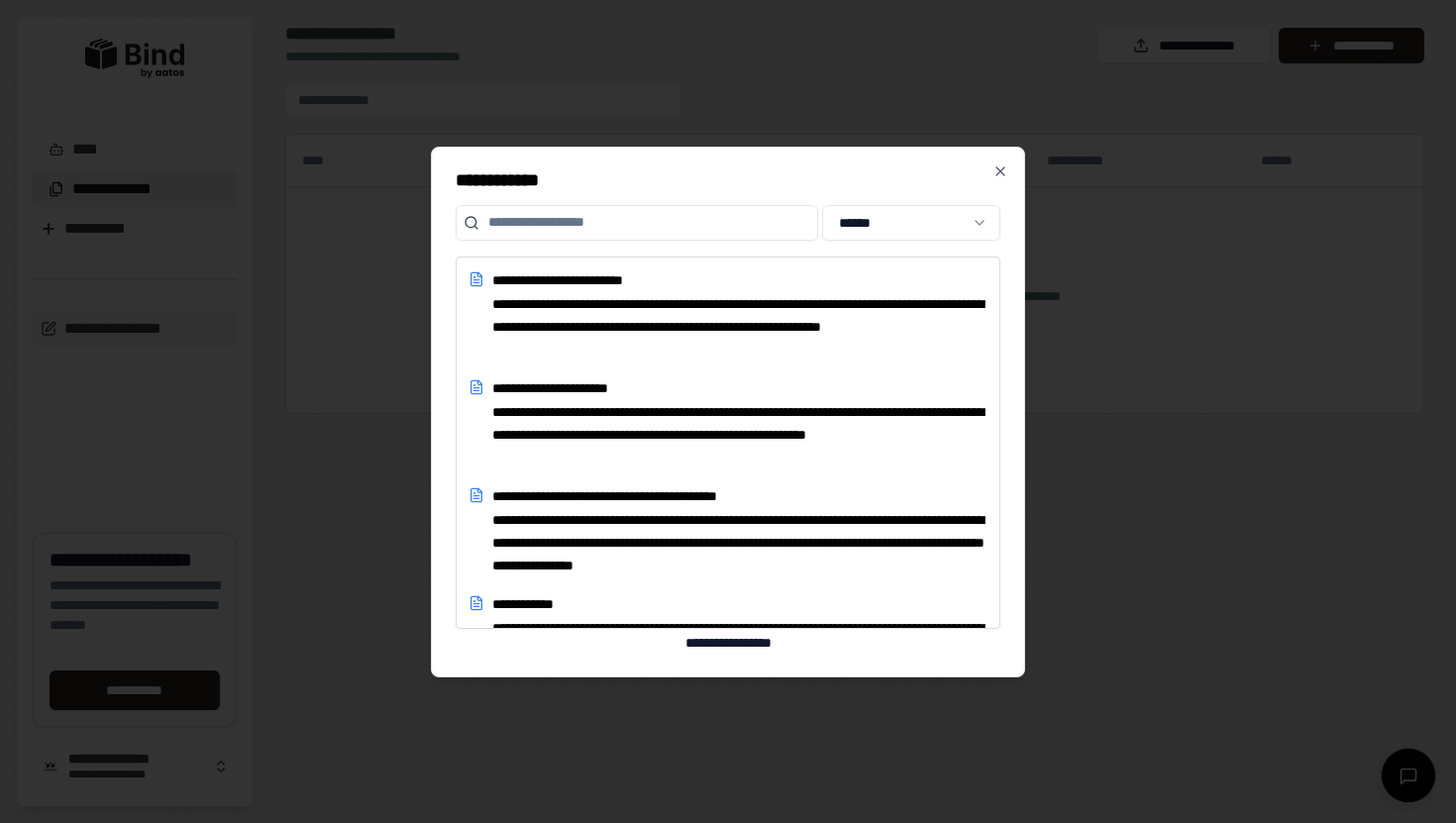 click at bounding box center [637, 223] 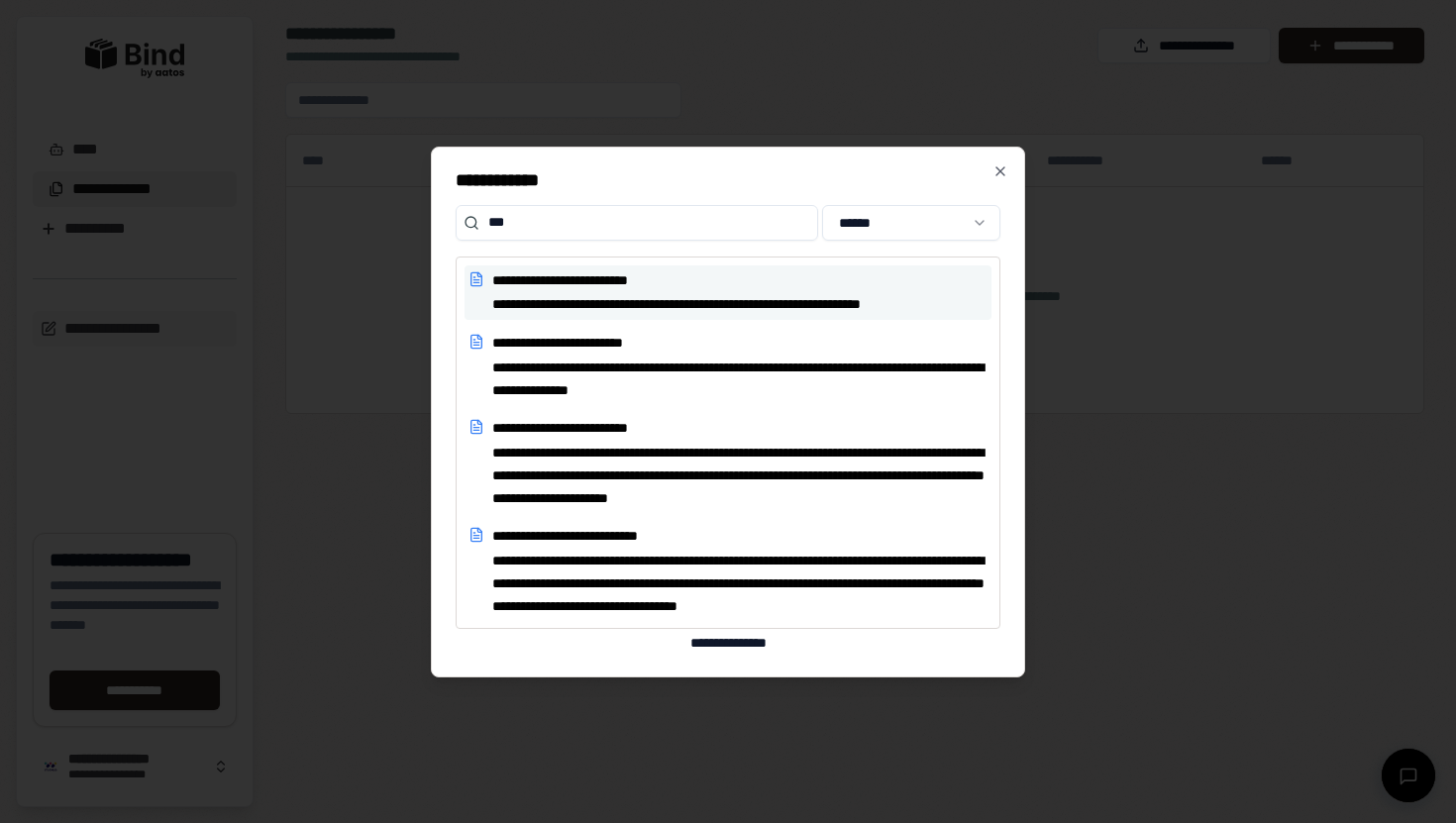 type on "***" 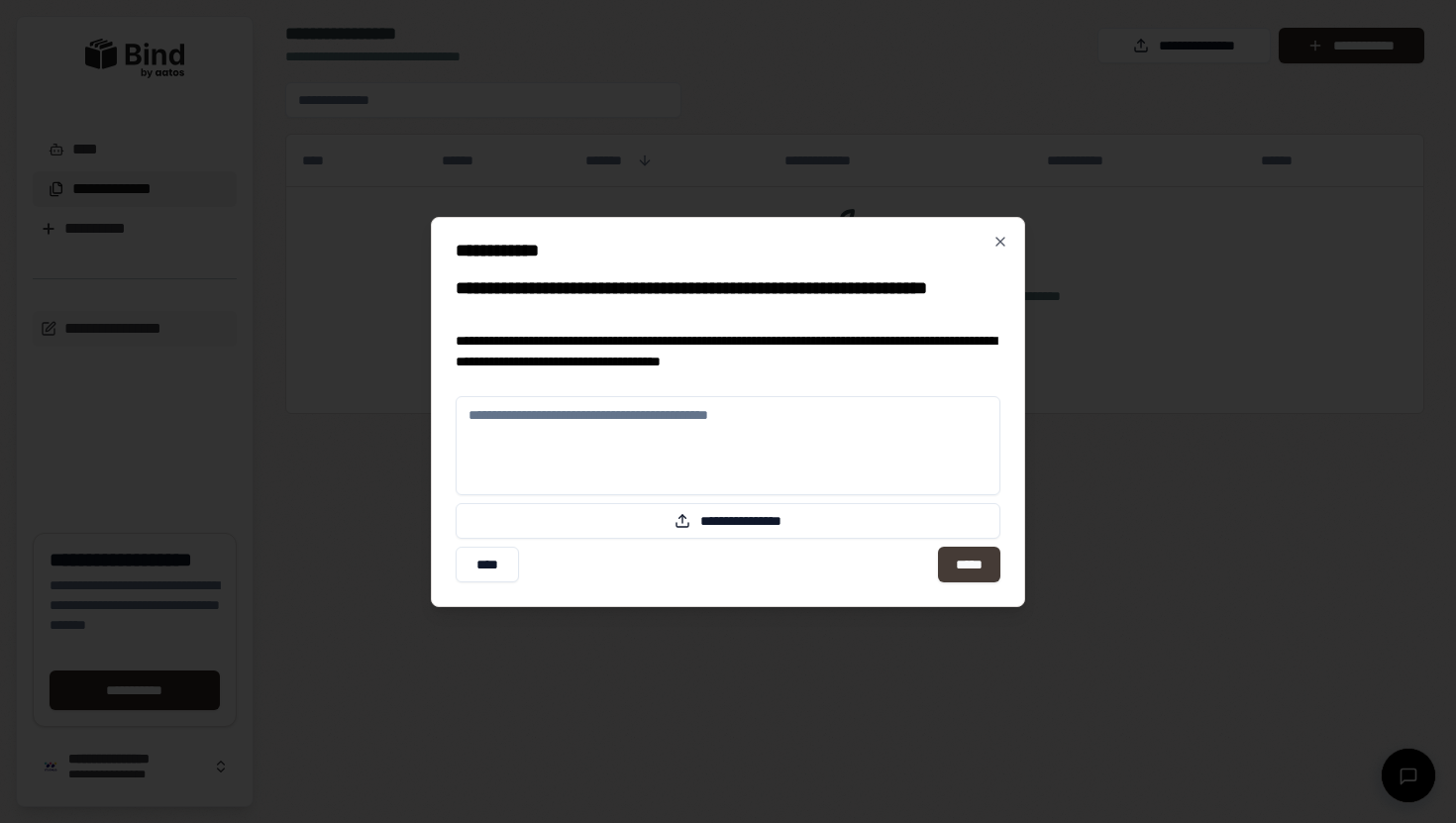 click on "*****" at bounding box center [969, 565] 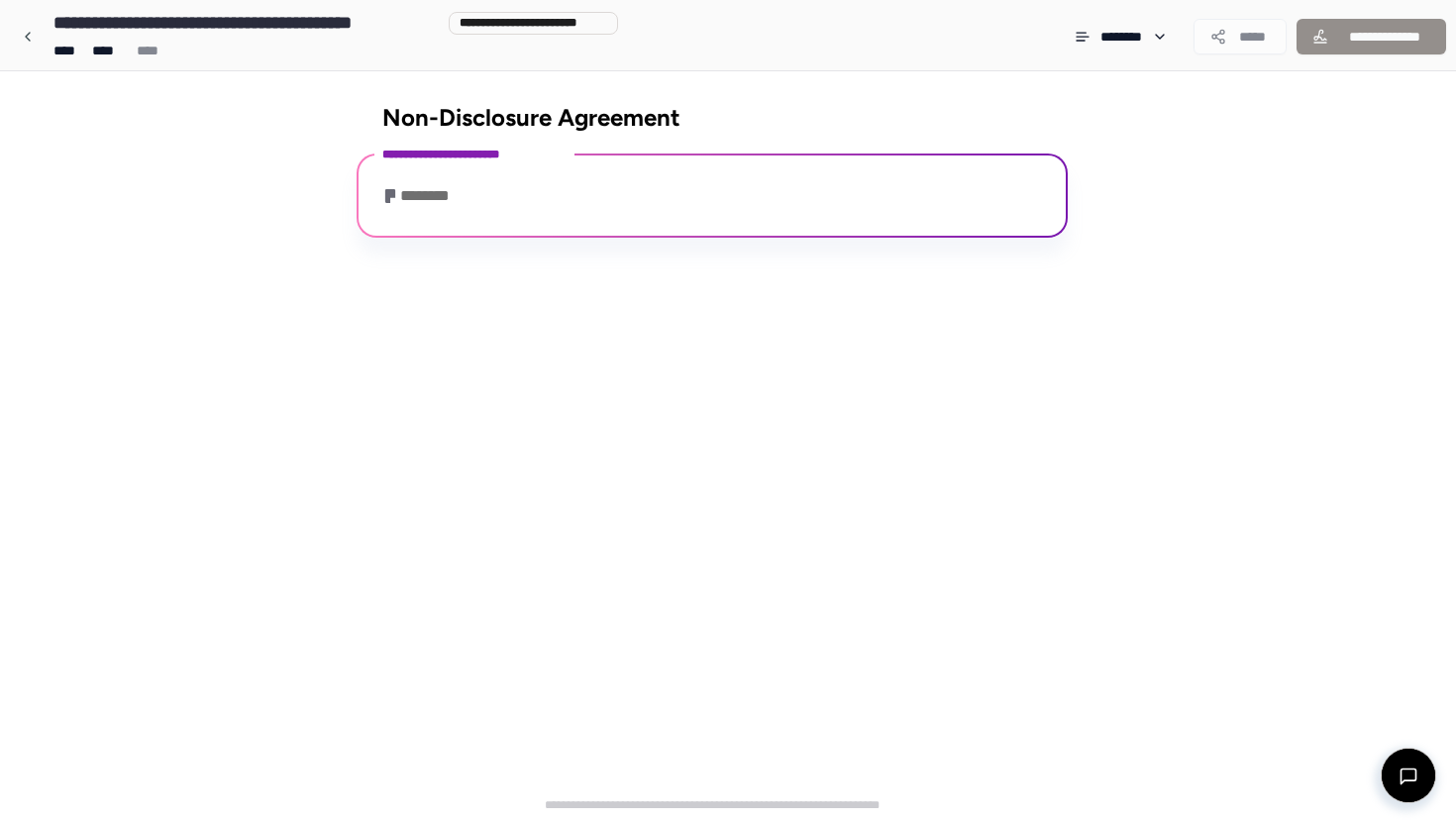 click on "********" at bounding box center (712, 198) 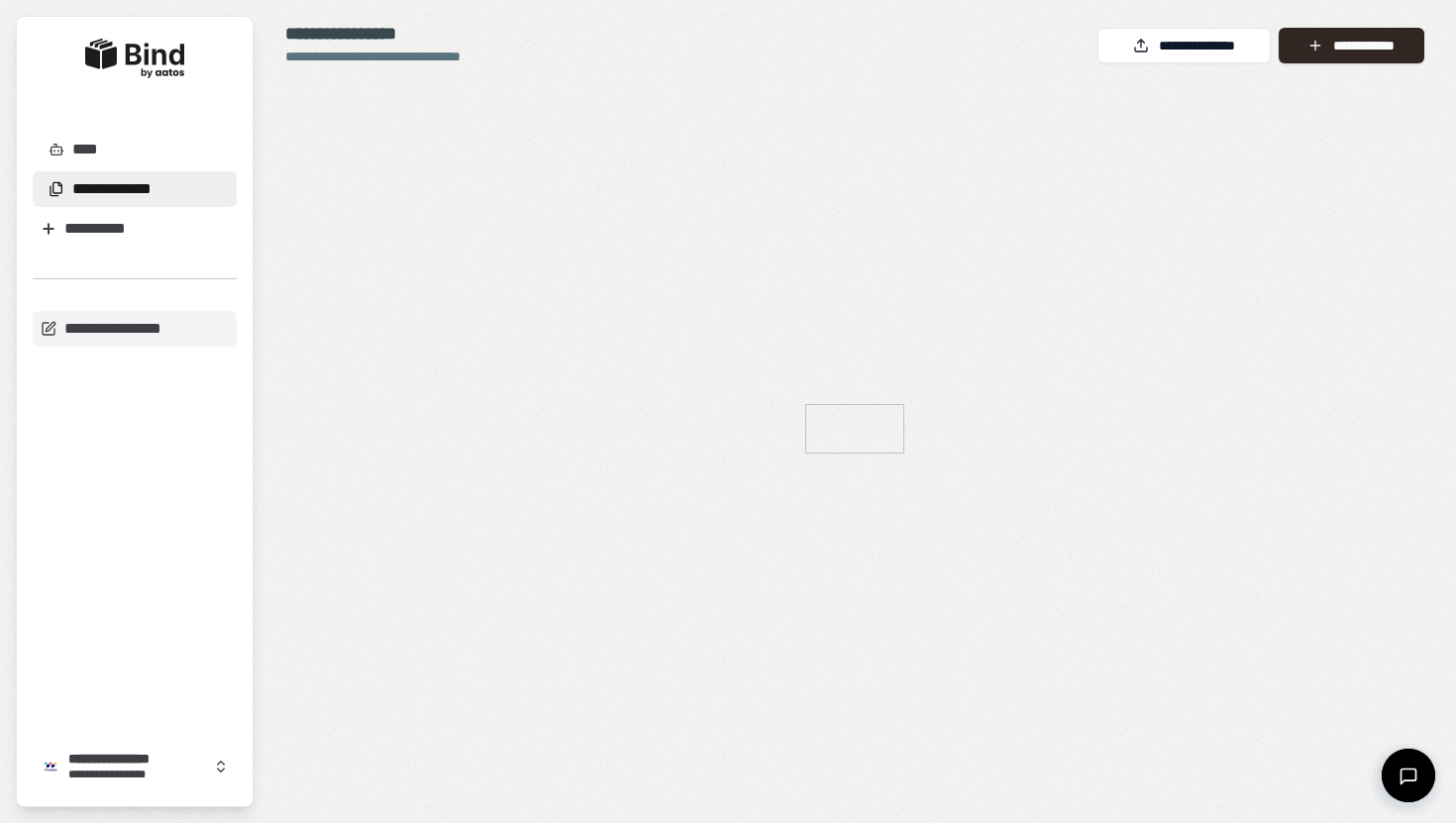 scroll, scrollTop: 0, scrollLeft: 0, axis: both 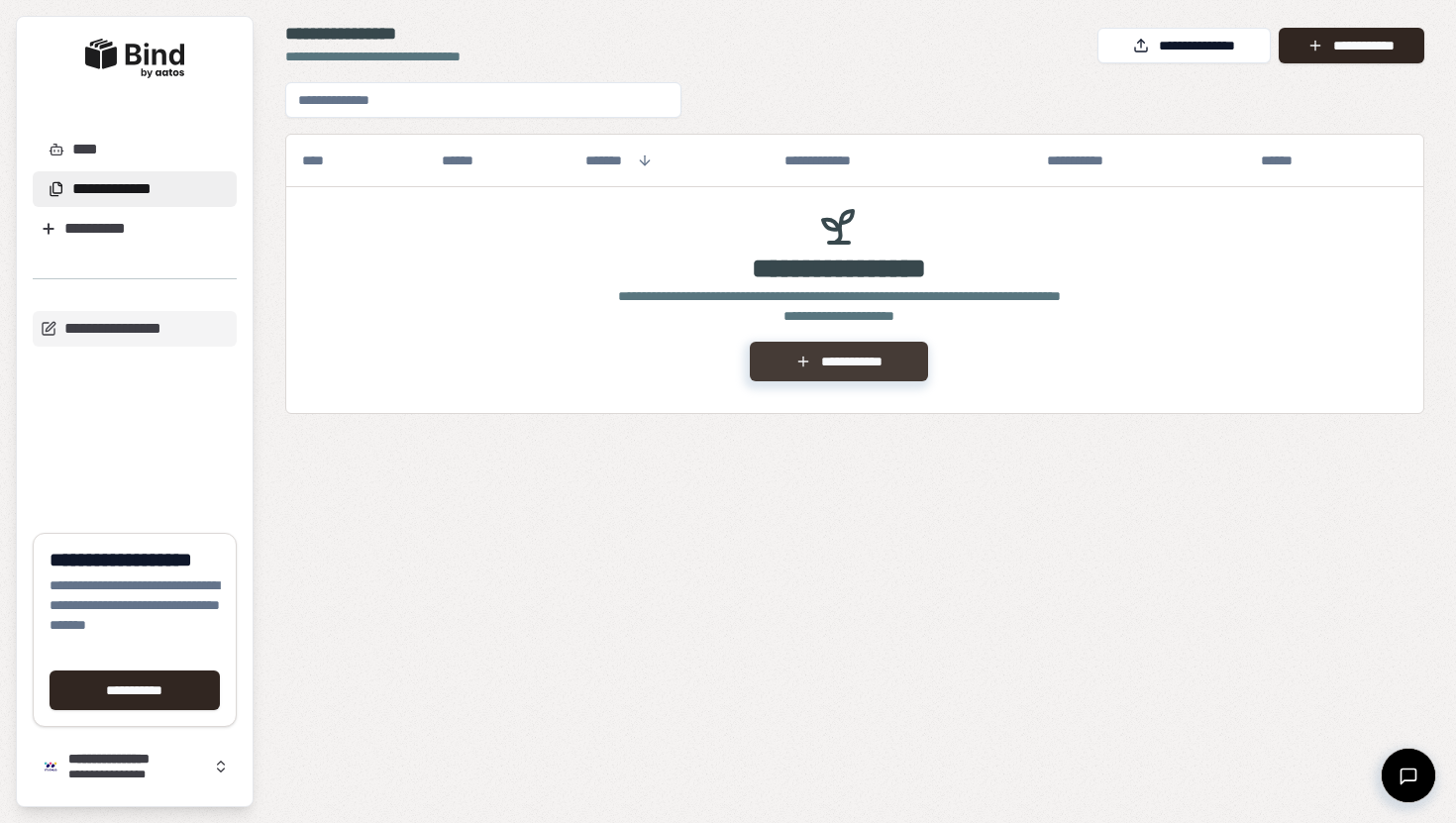 click on "**********" at bounding box center [838, 361] 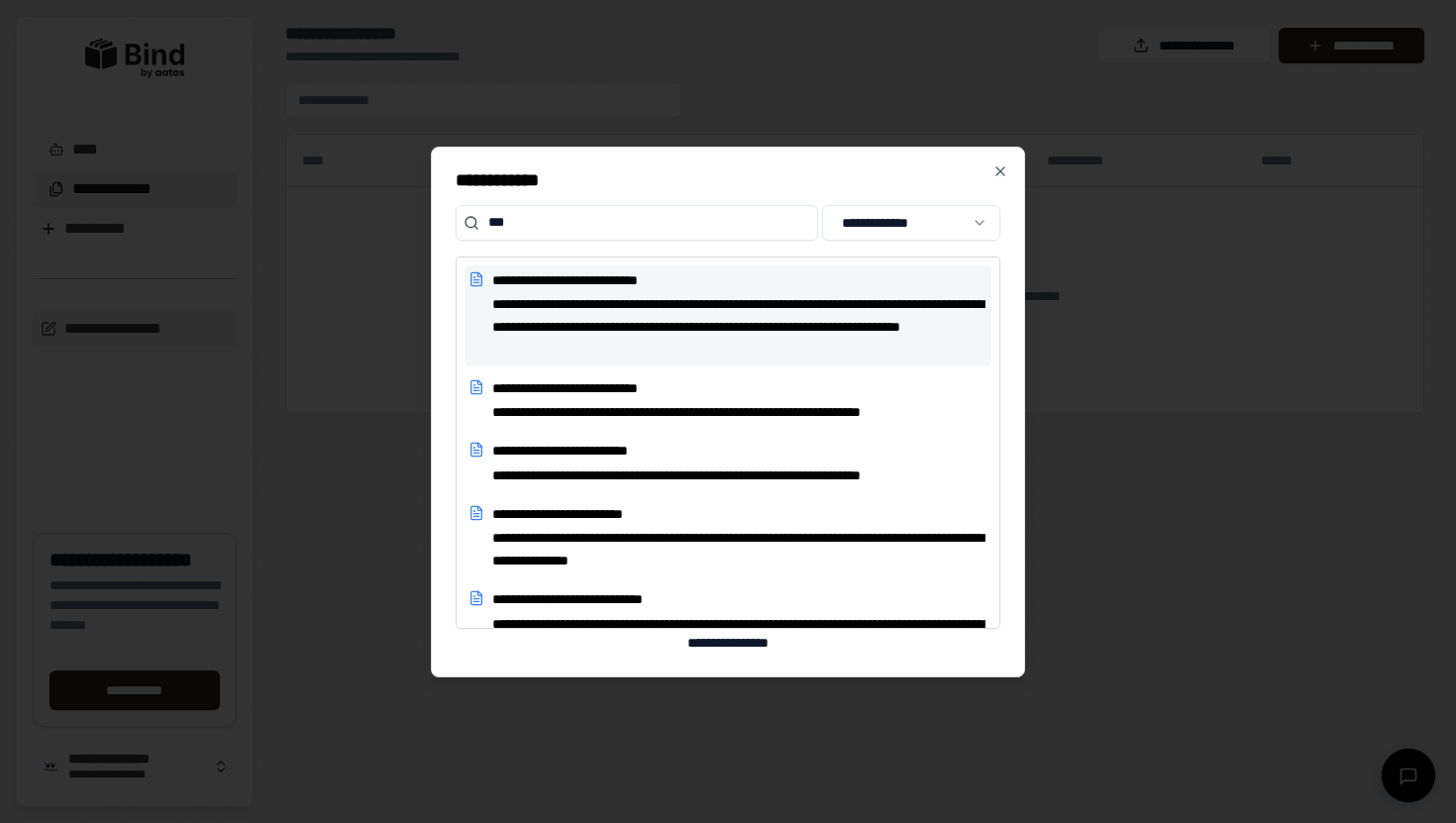 type on "***" 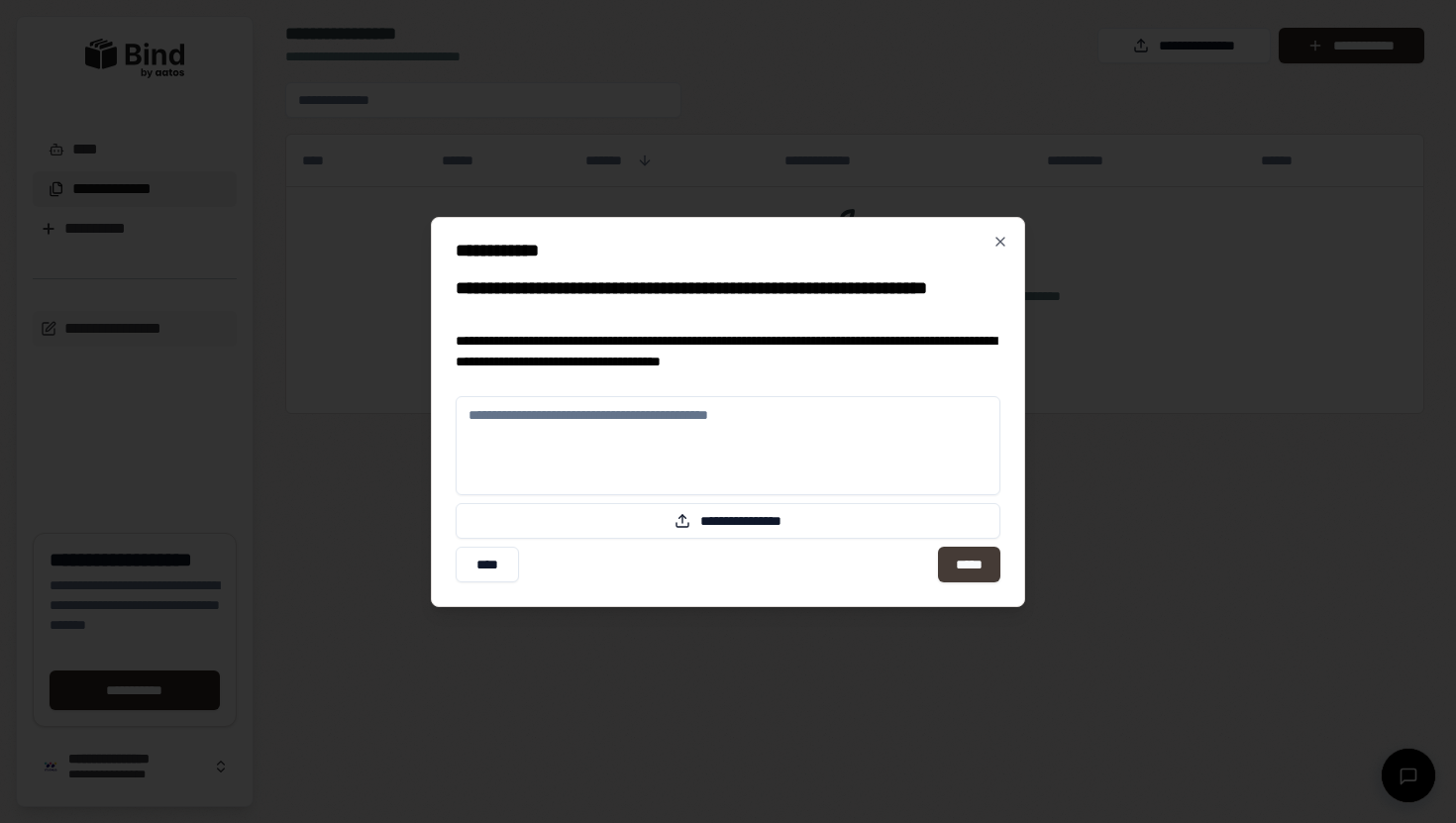 click on "*****" at bounding box center [969, 565] 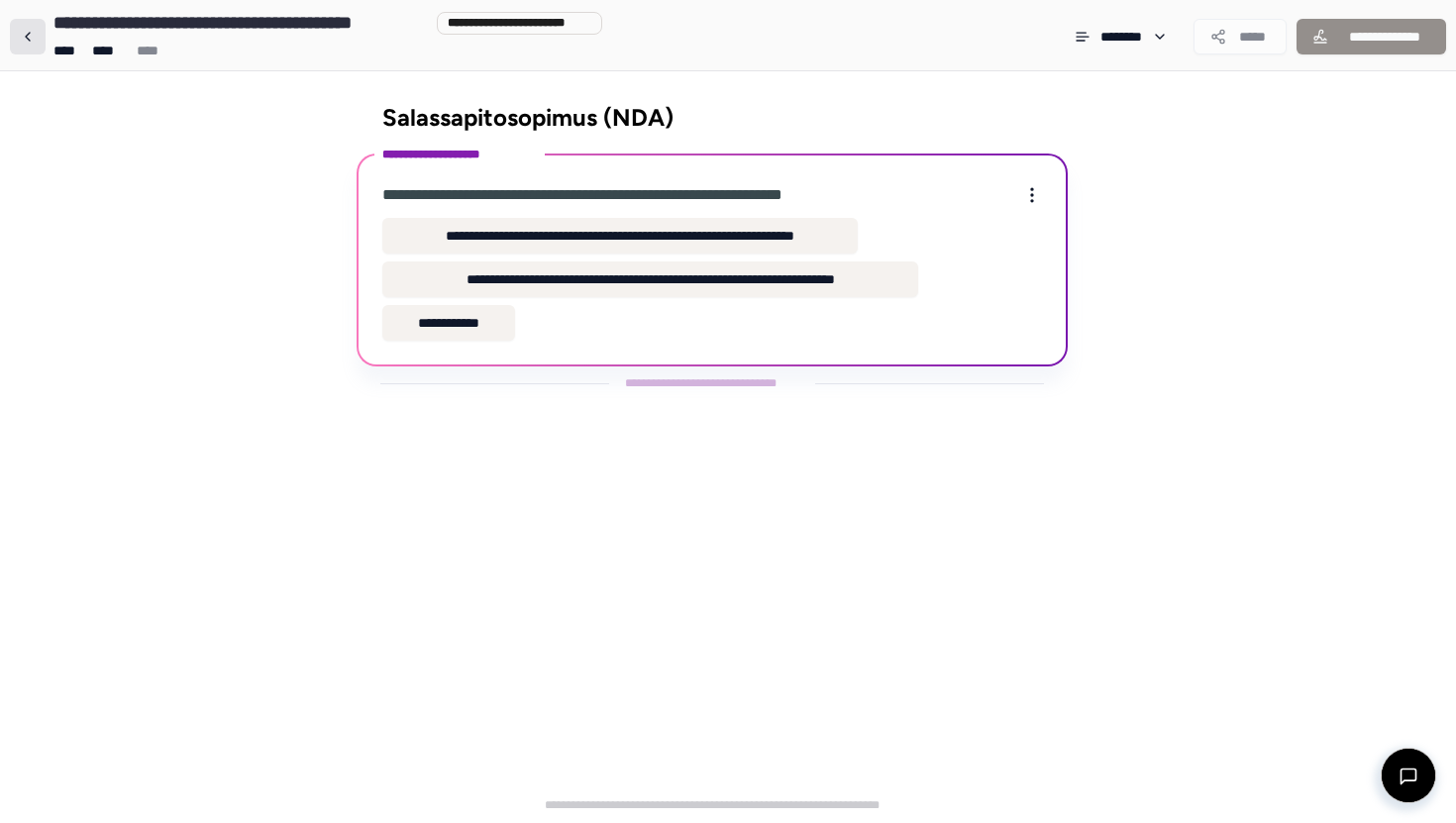 click at bounding box center (28, 37) 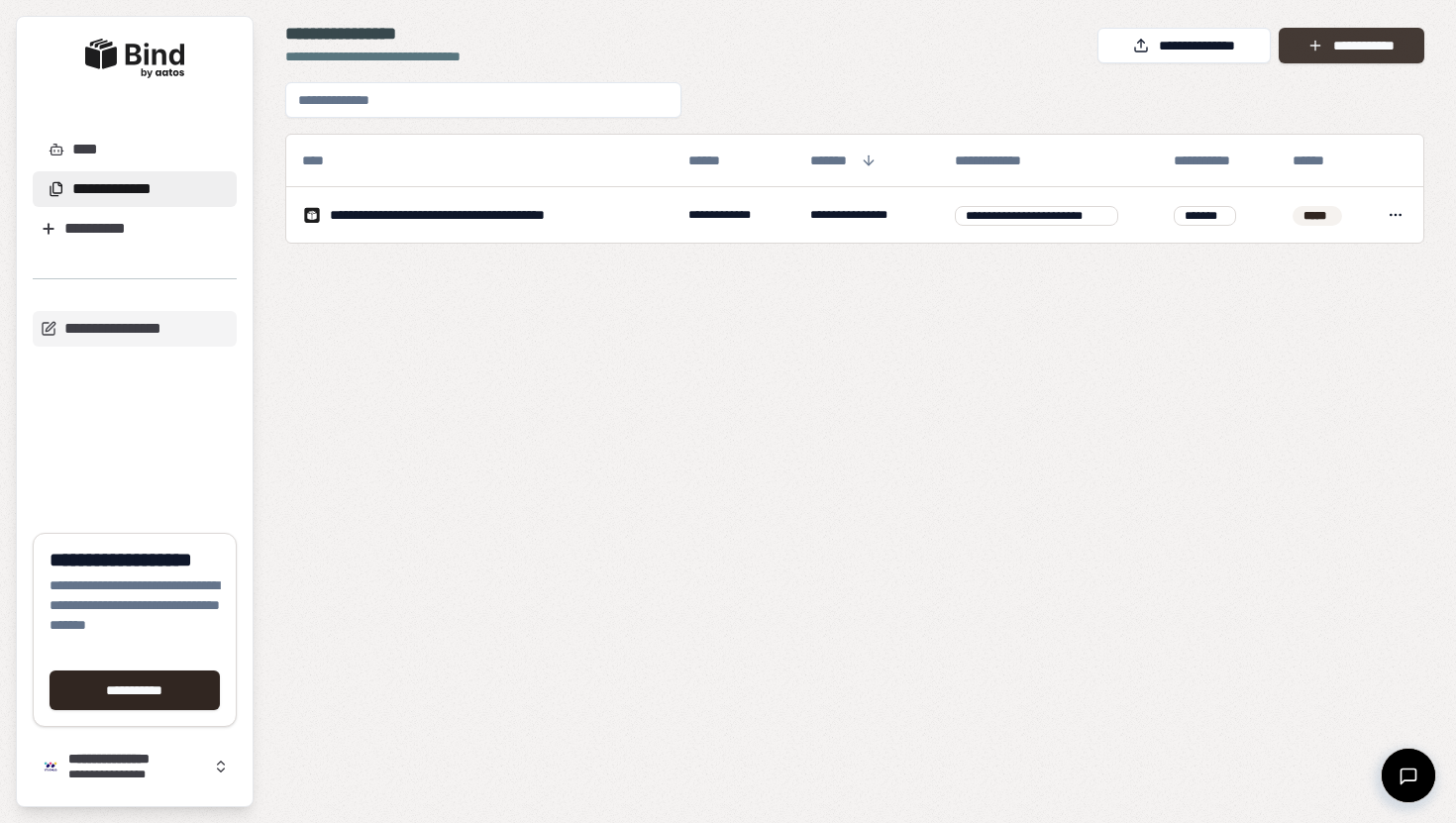 click on "**********" at bounding box center (1351, 46) 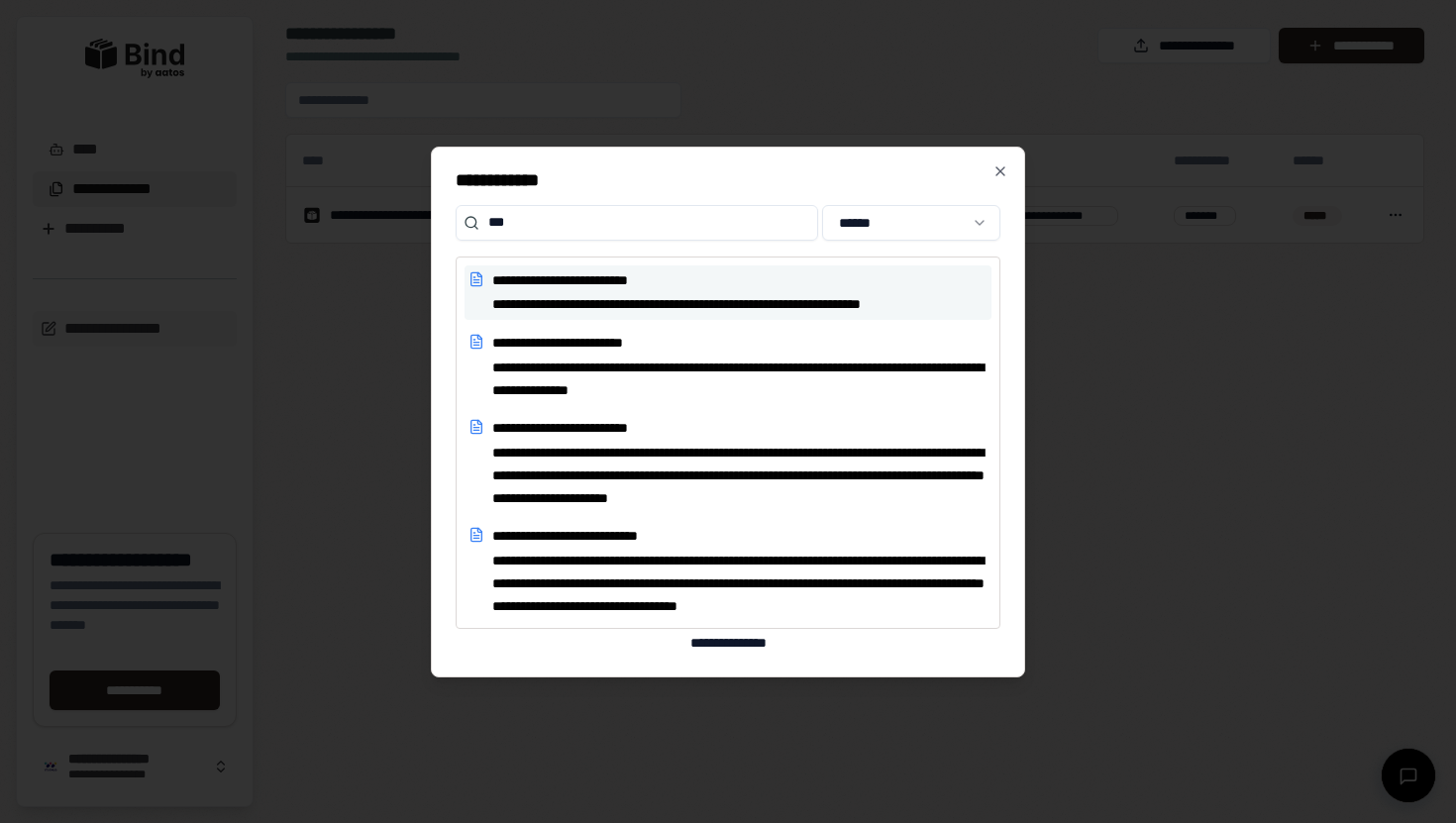 type on "***" 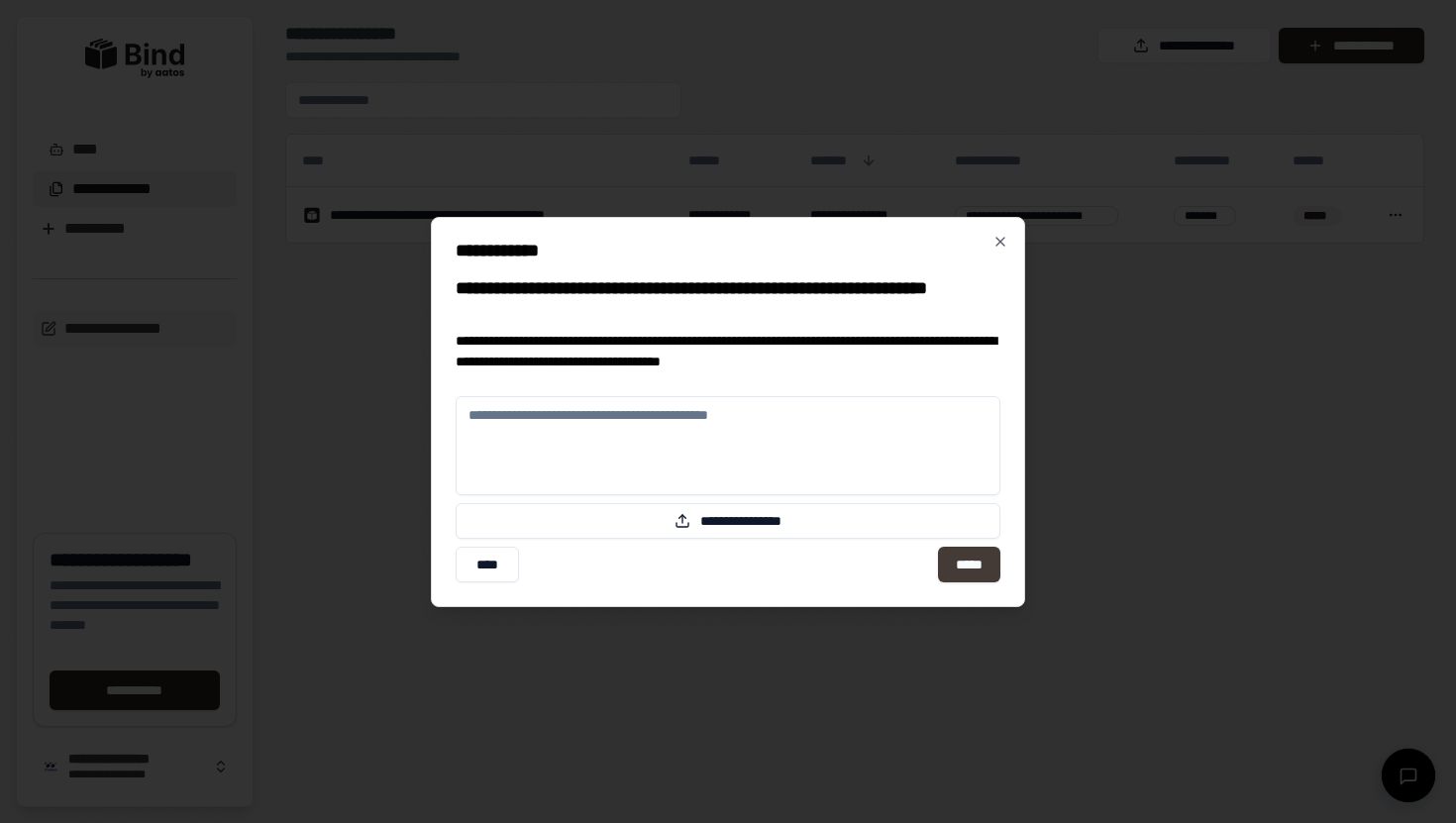 click on "*****" at bounding box center [969, 565] 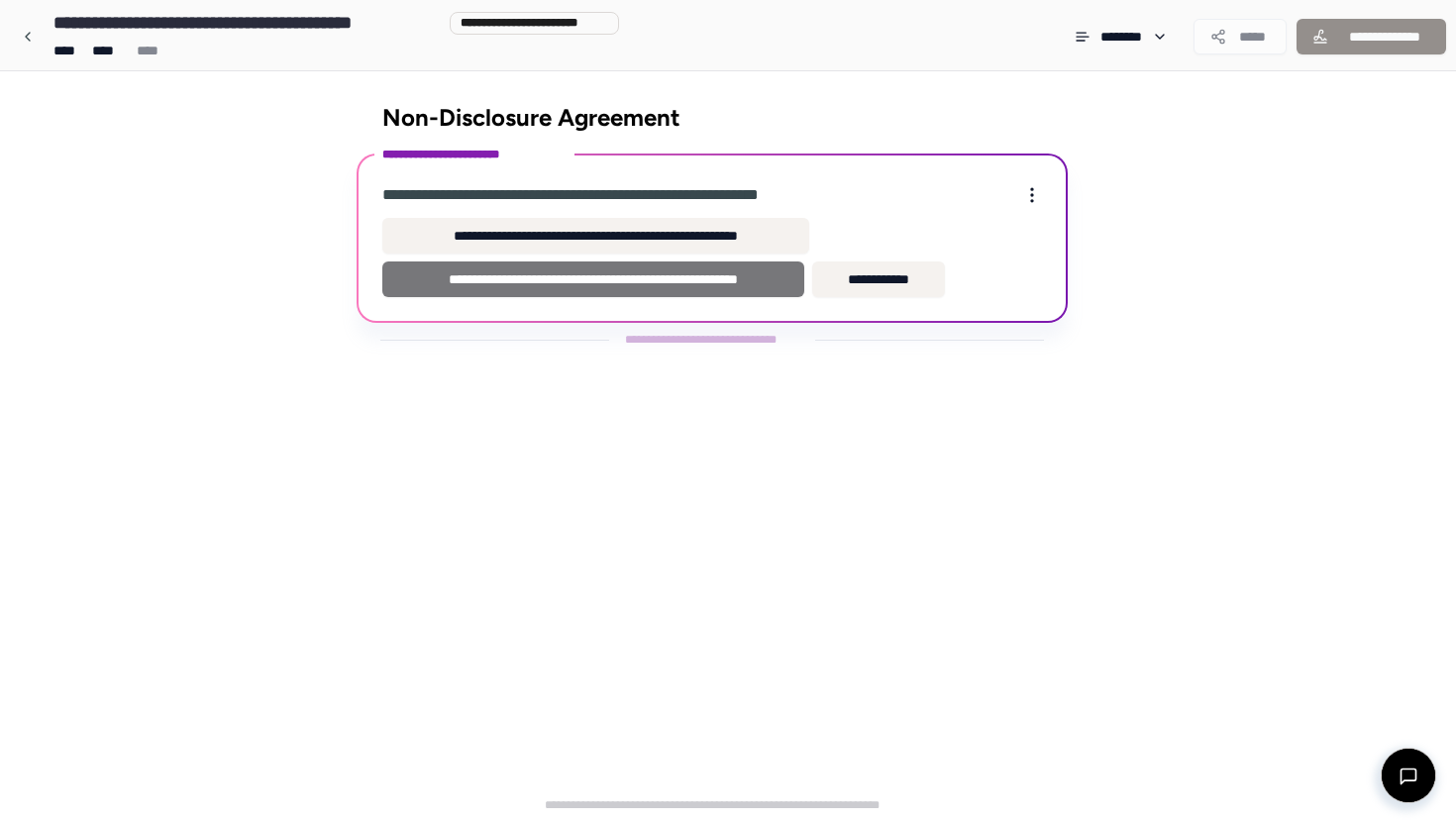 click on "**********" at bounding box center (593, 279) 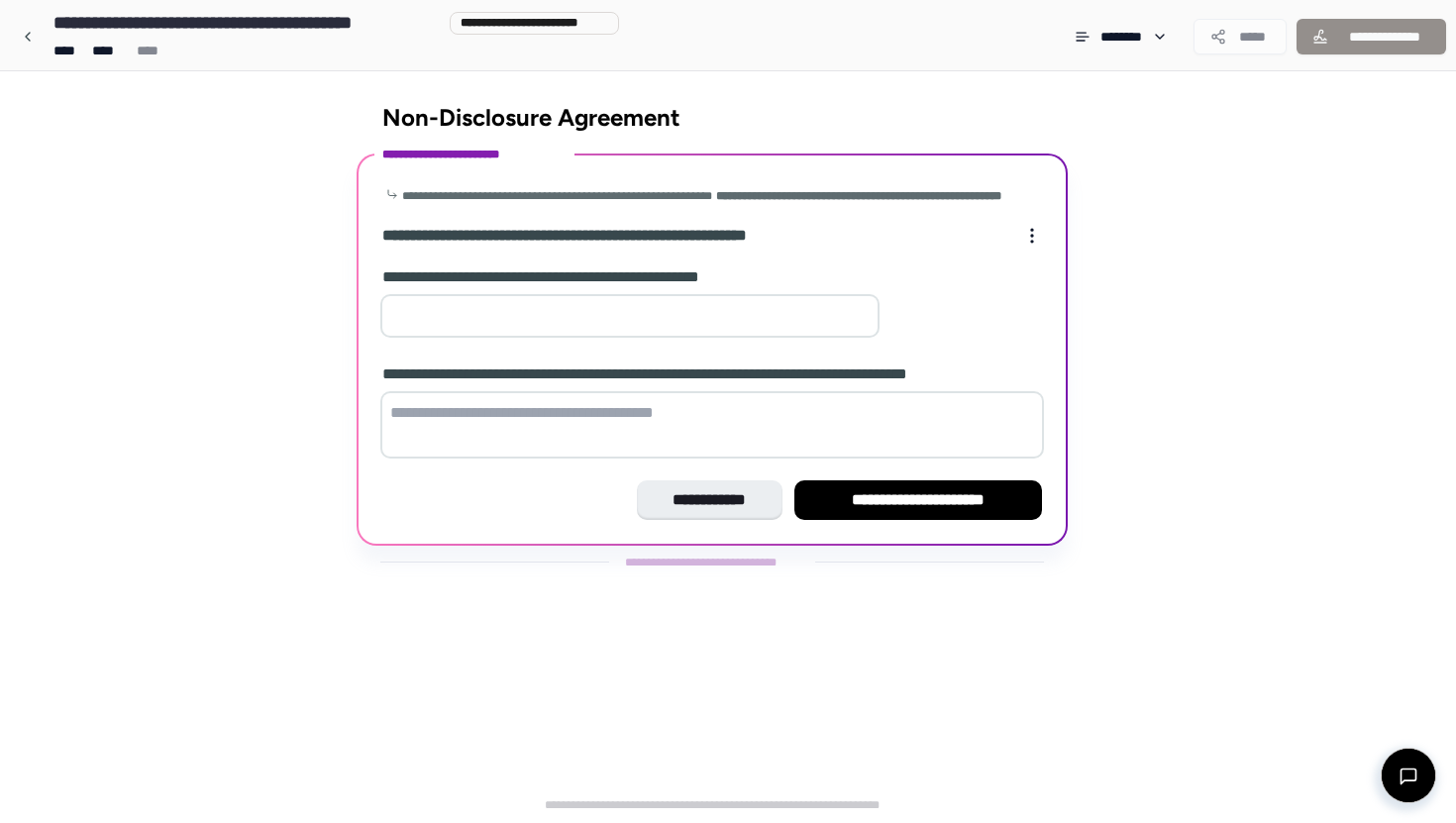 click at bounding box center [630, 316] 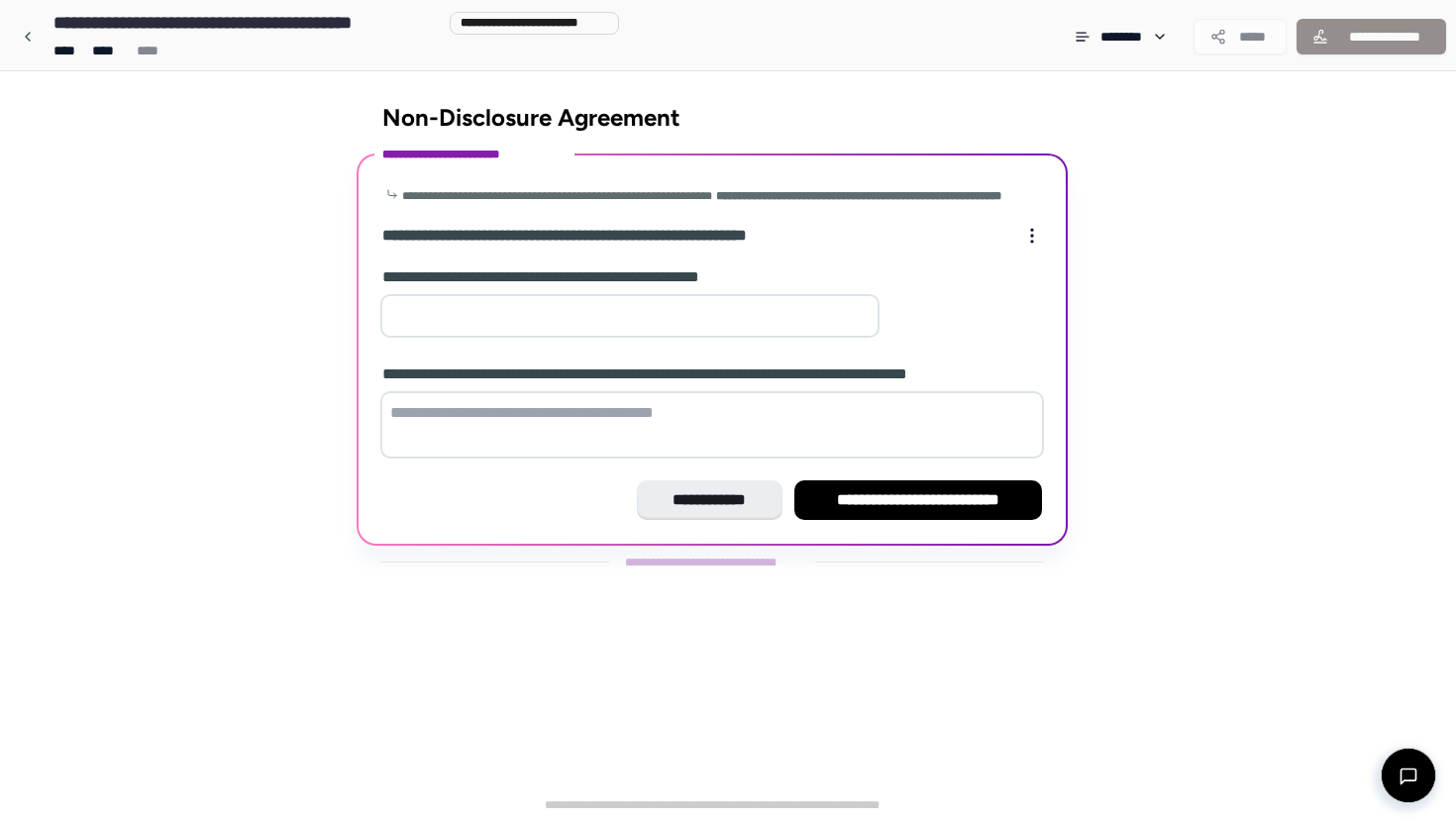 type on "*" 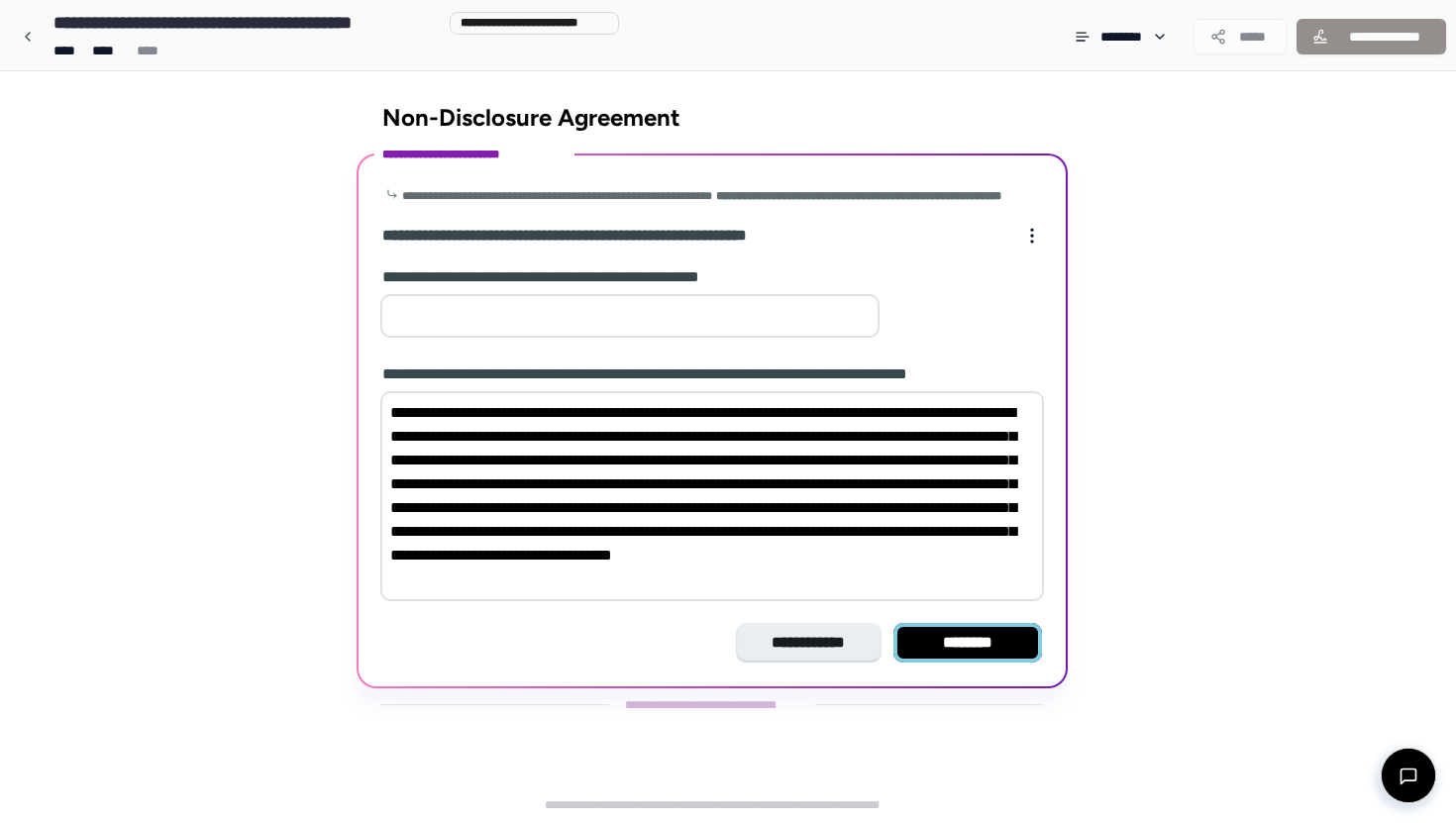type on "**********" 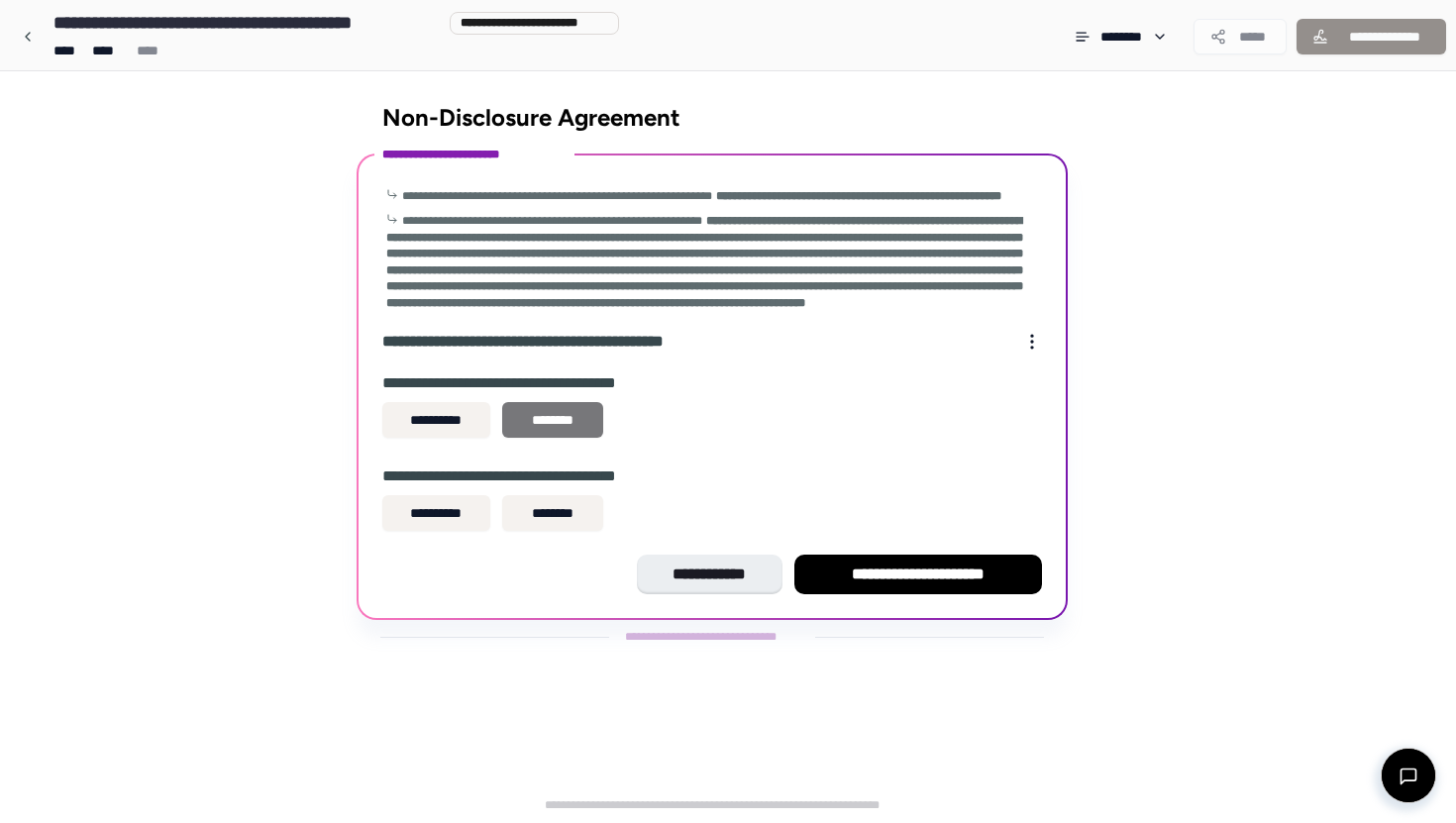 click on "********" at bounding box center (553, 420) 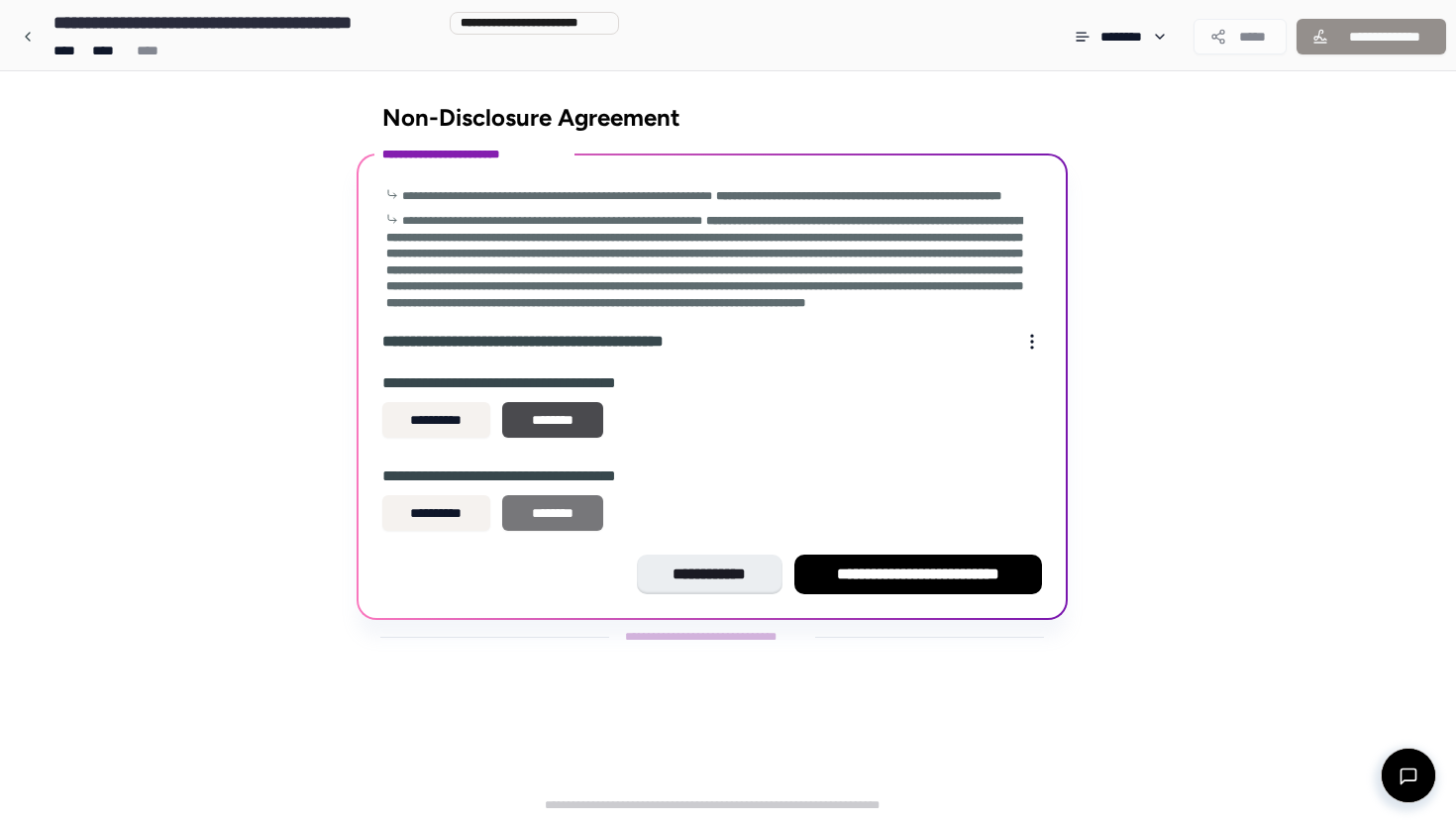 click on "********" at bounding box center [553, 513] 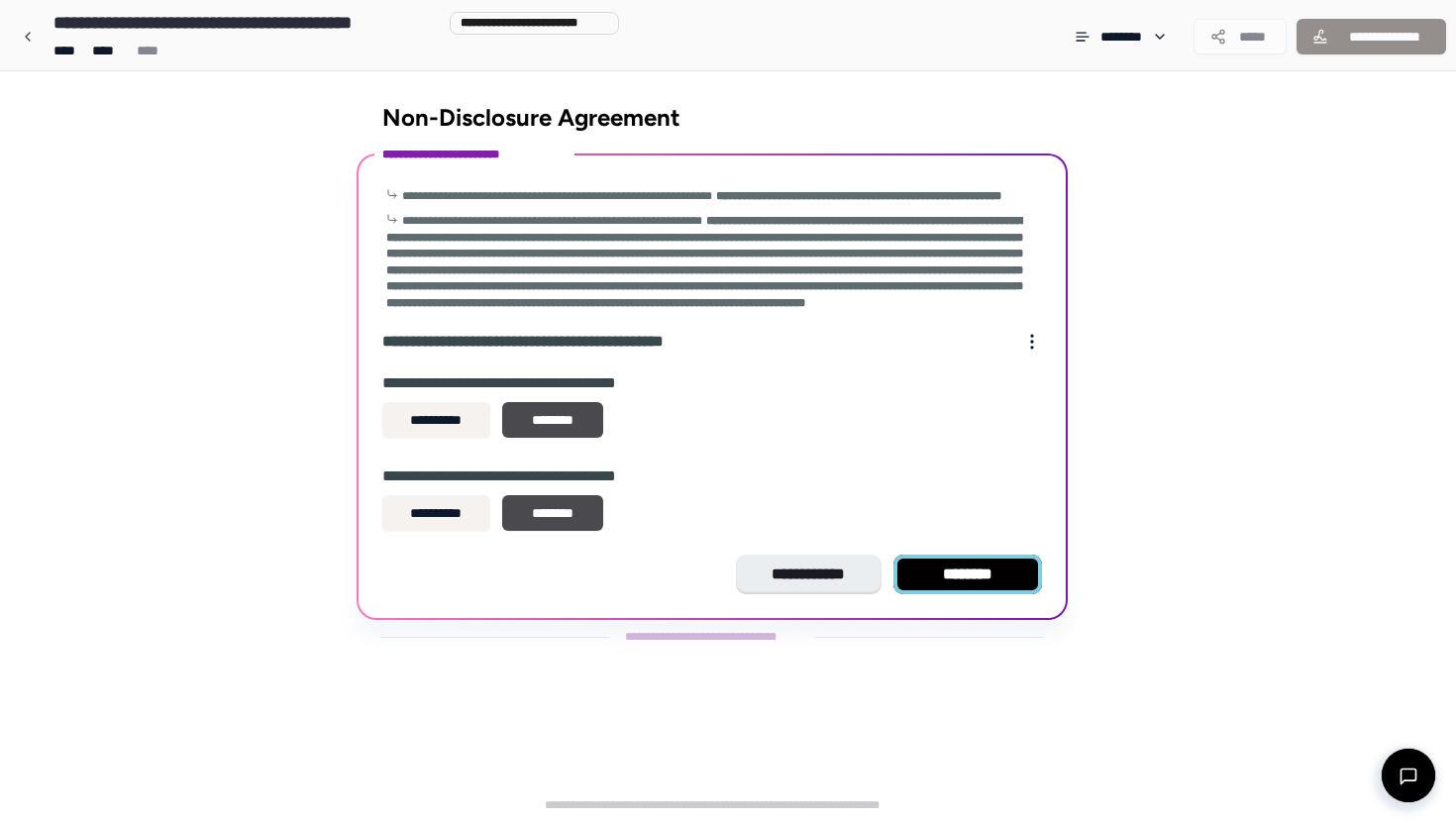click on "********" at bounding box center [968, 574] 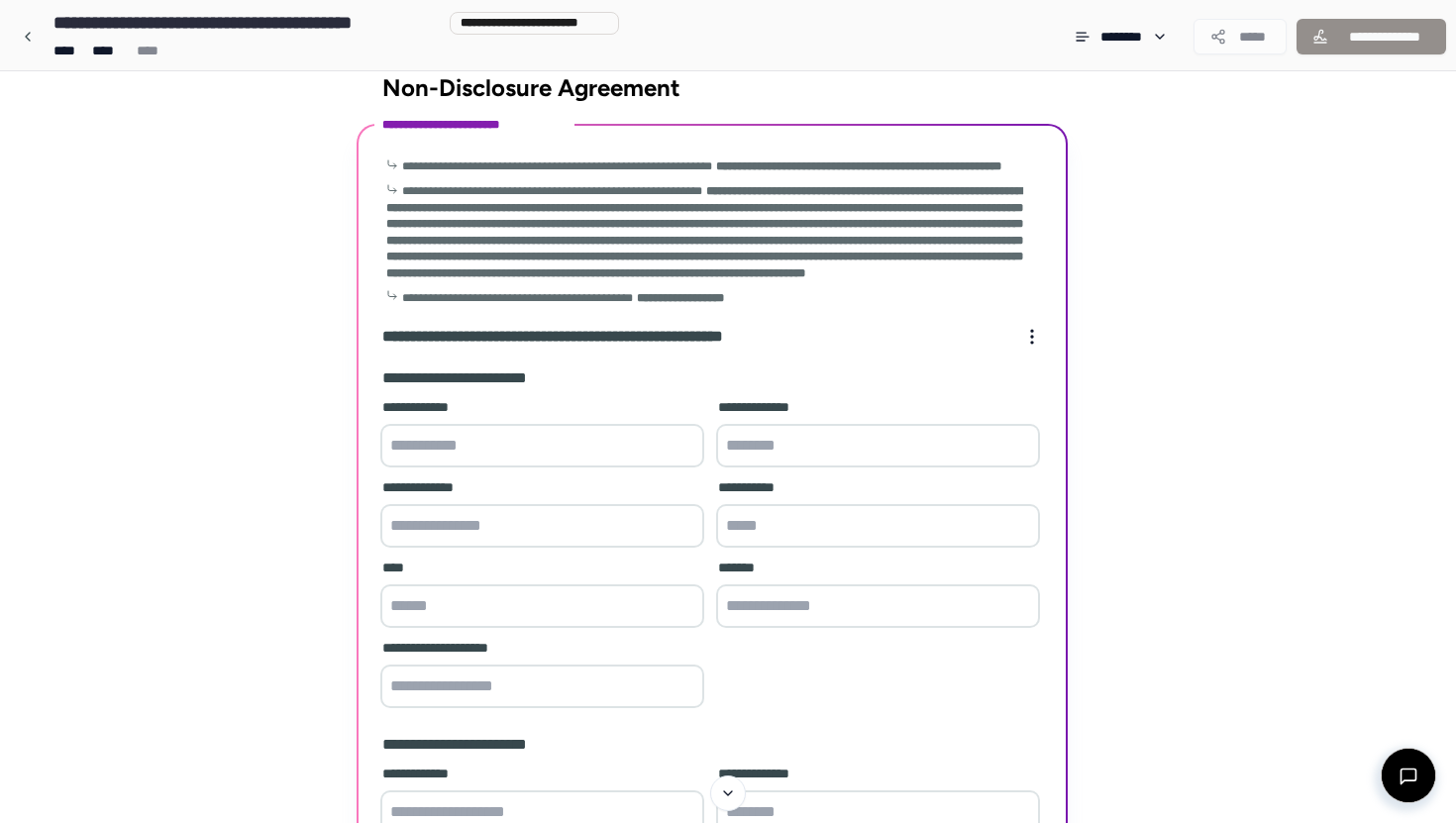 scroll, scrollTop: 480, scrollLeft: 0, axis: vertical 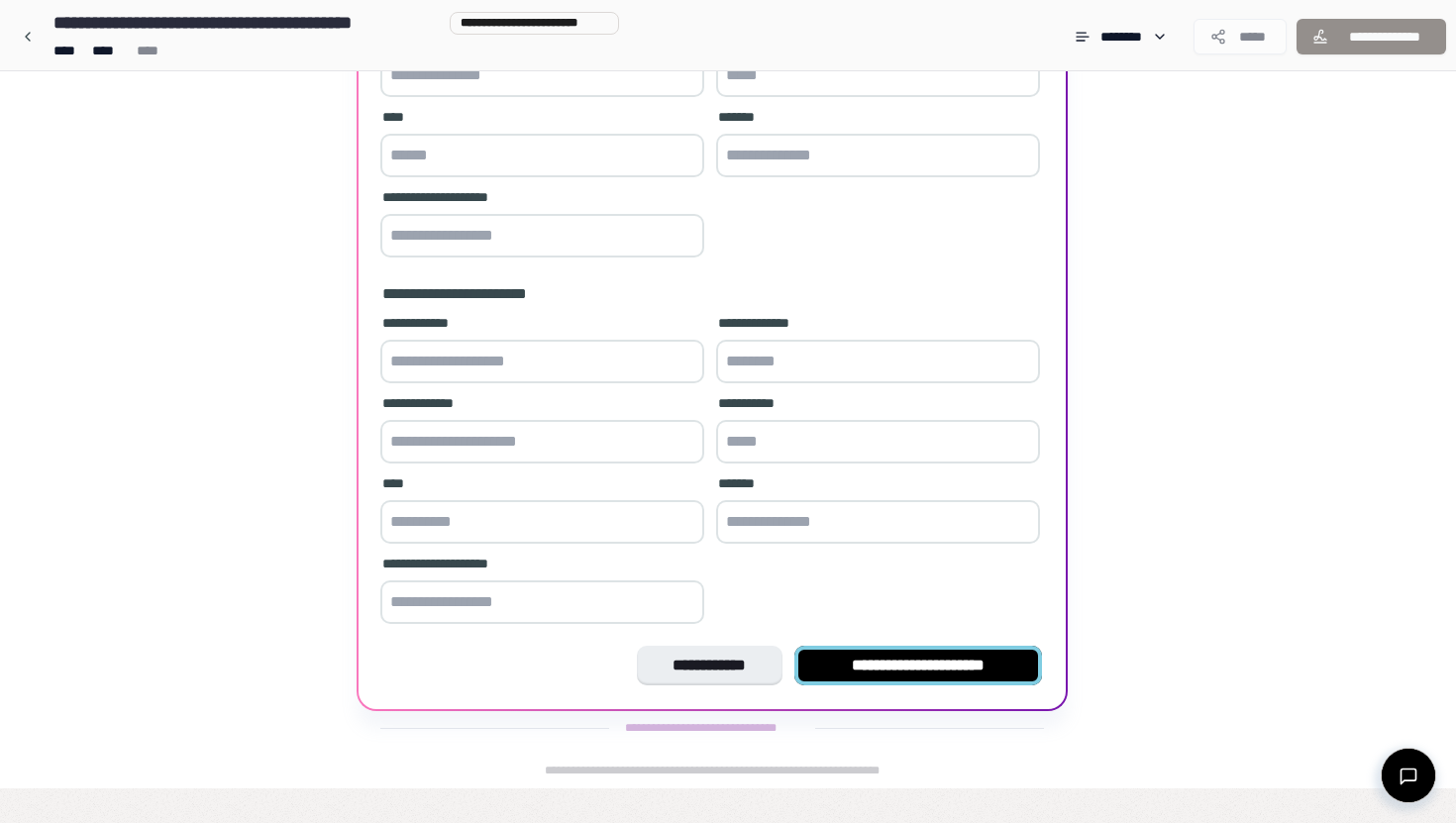 click on "**********" at bounding box center [918, 666] 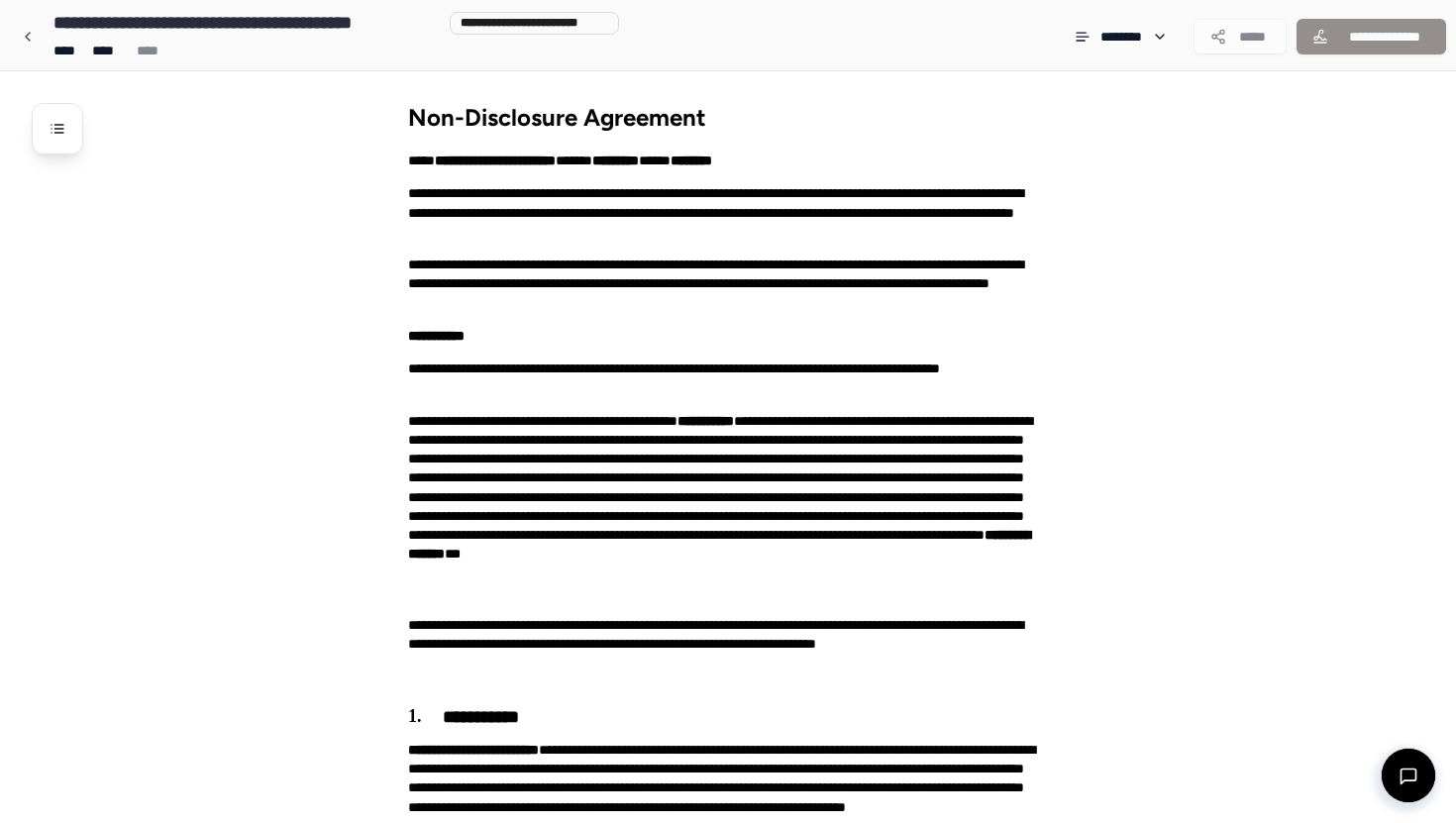 scroll, scrollTop: 877, scrollLeft: 0, axis: vertical 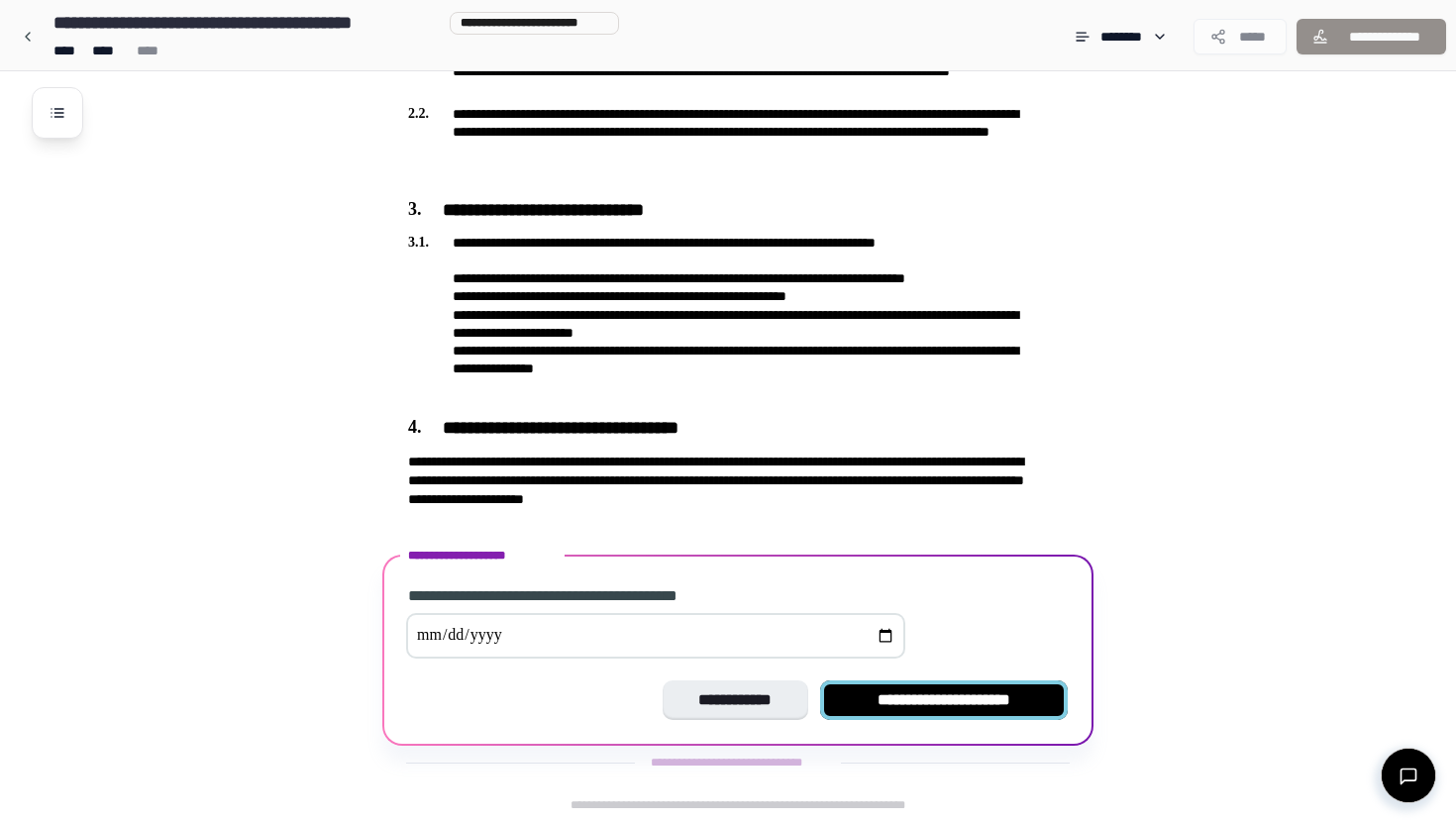 click on "**********" at bounding box center [944, 700] 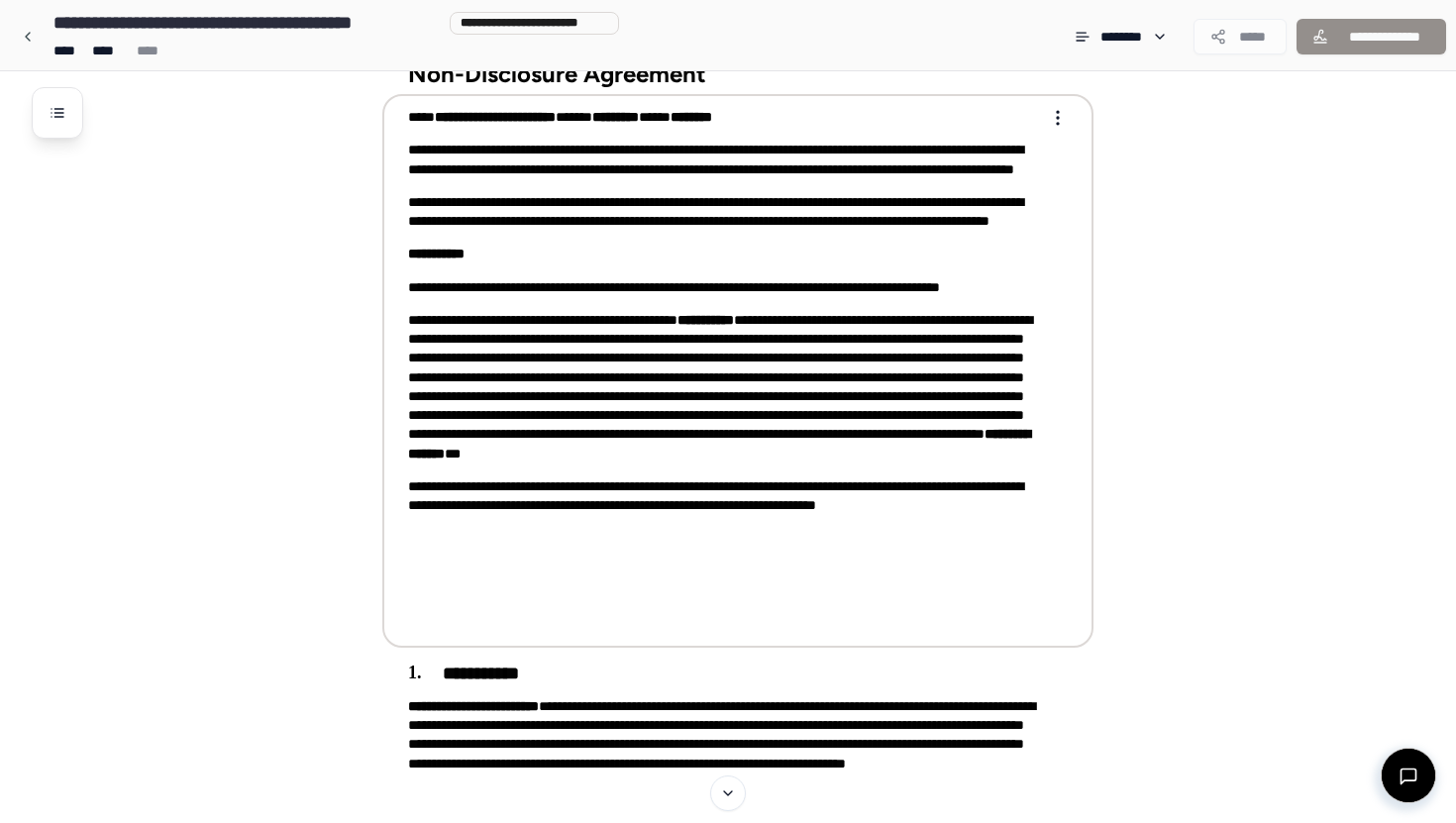 scroll, scrollTop: 39, scrollLeft: 0, axis: vertical 